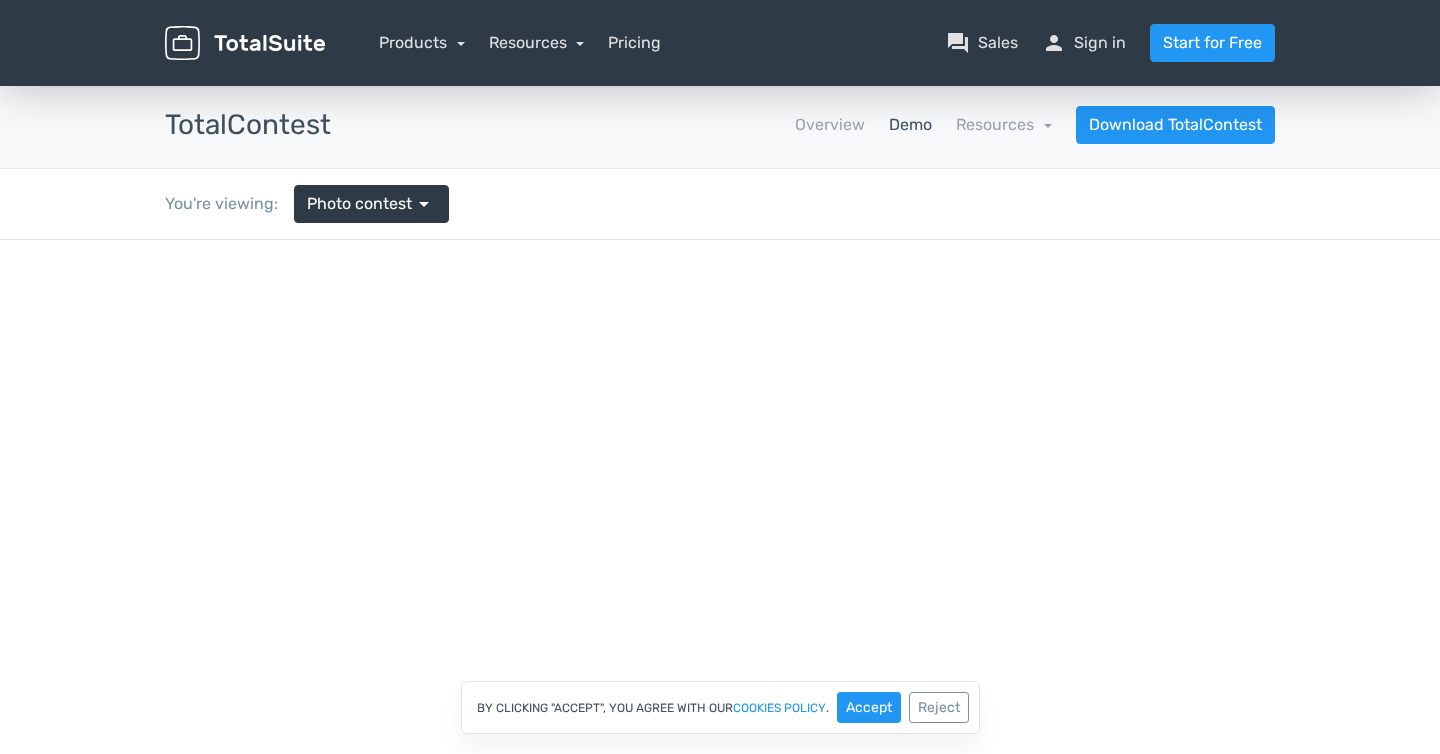 scroll, scrollTop: 0, scrollLeft: 0, axis: both 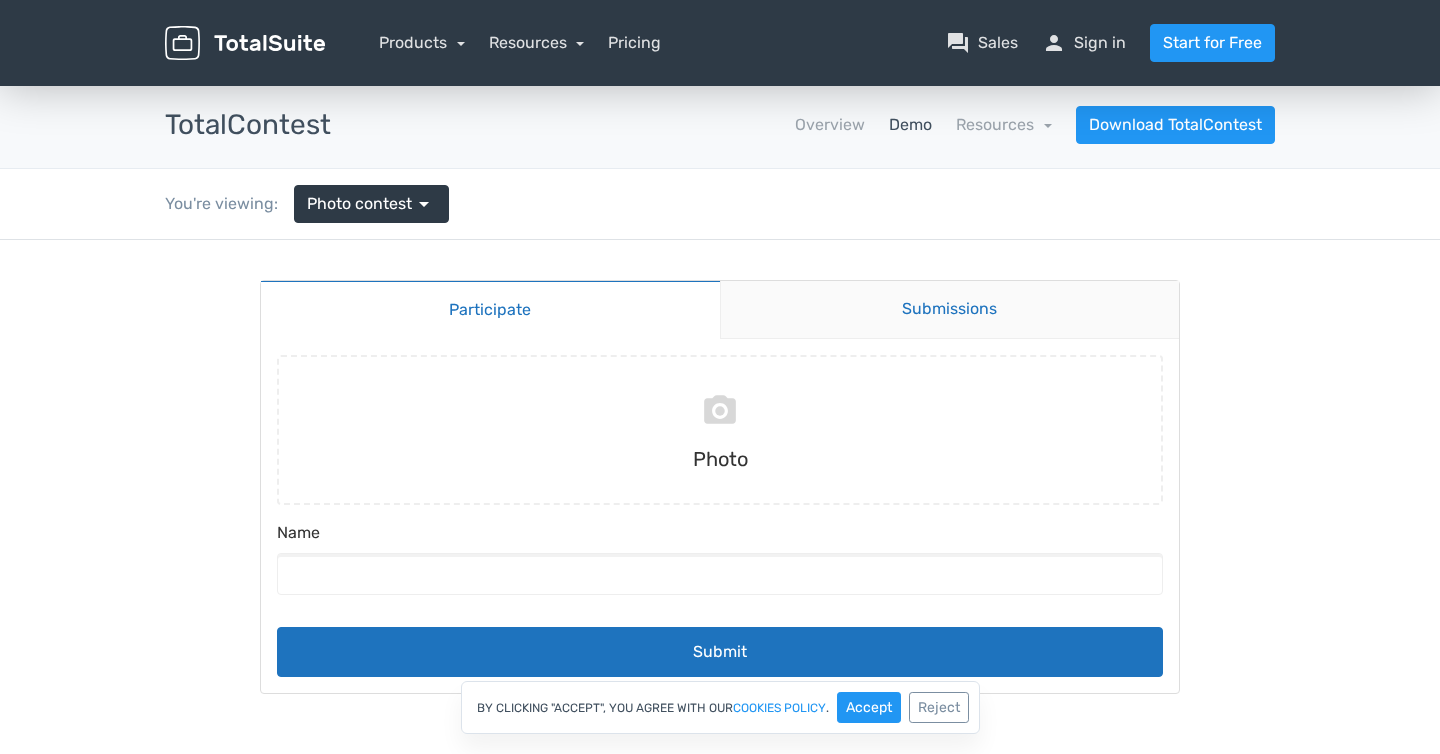 click on "Submissions" at bounding box center (950, 310) 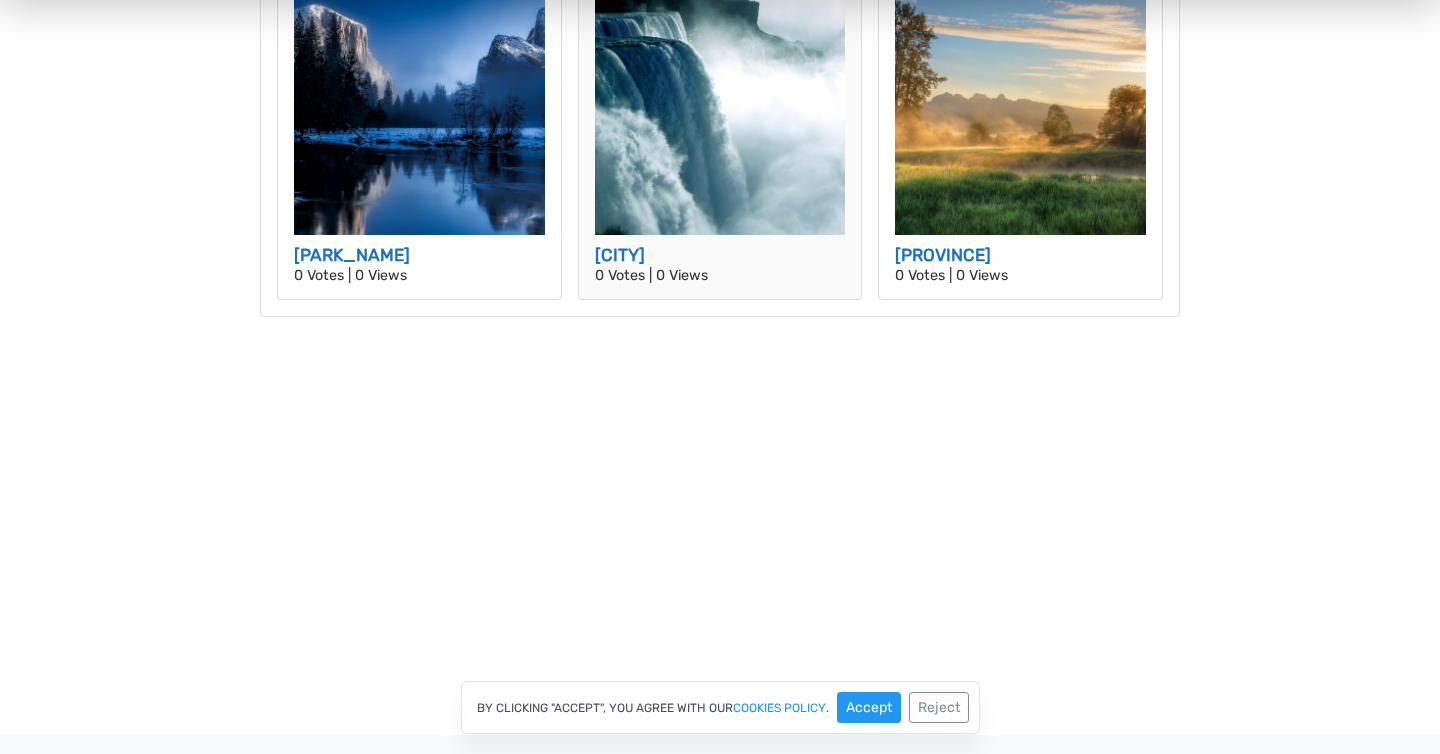 scroll, scrollTop: 301, scrollLeft: 0, axis: vertical 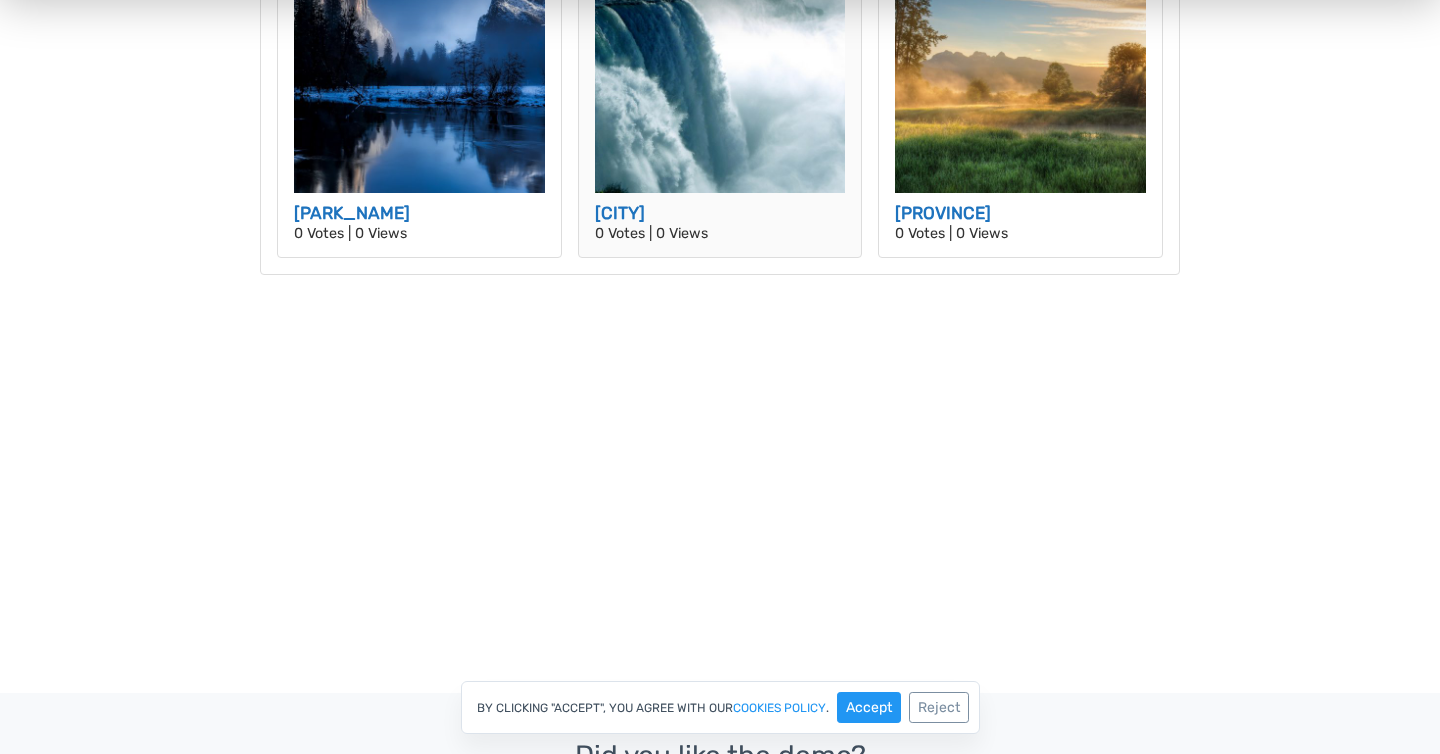 click on "Niagara Falls" at bounding box center [720, 210] 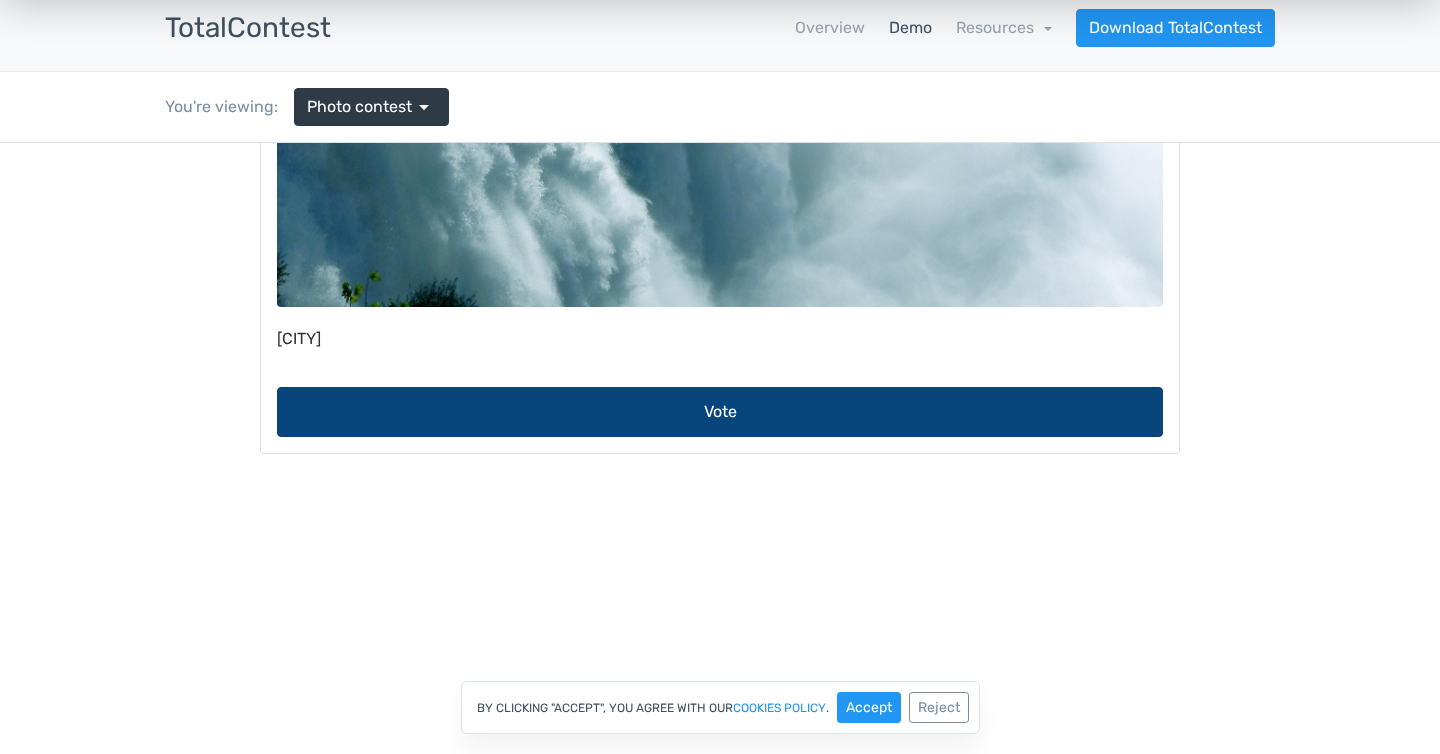 scroll, scrollTop: 110, scrollLeft: 0, axis: vertical 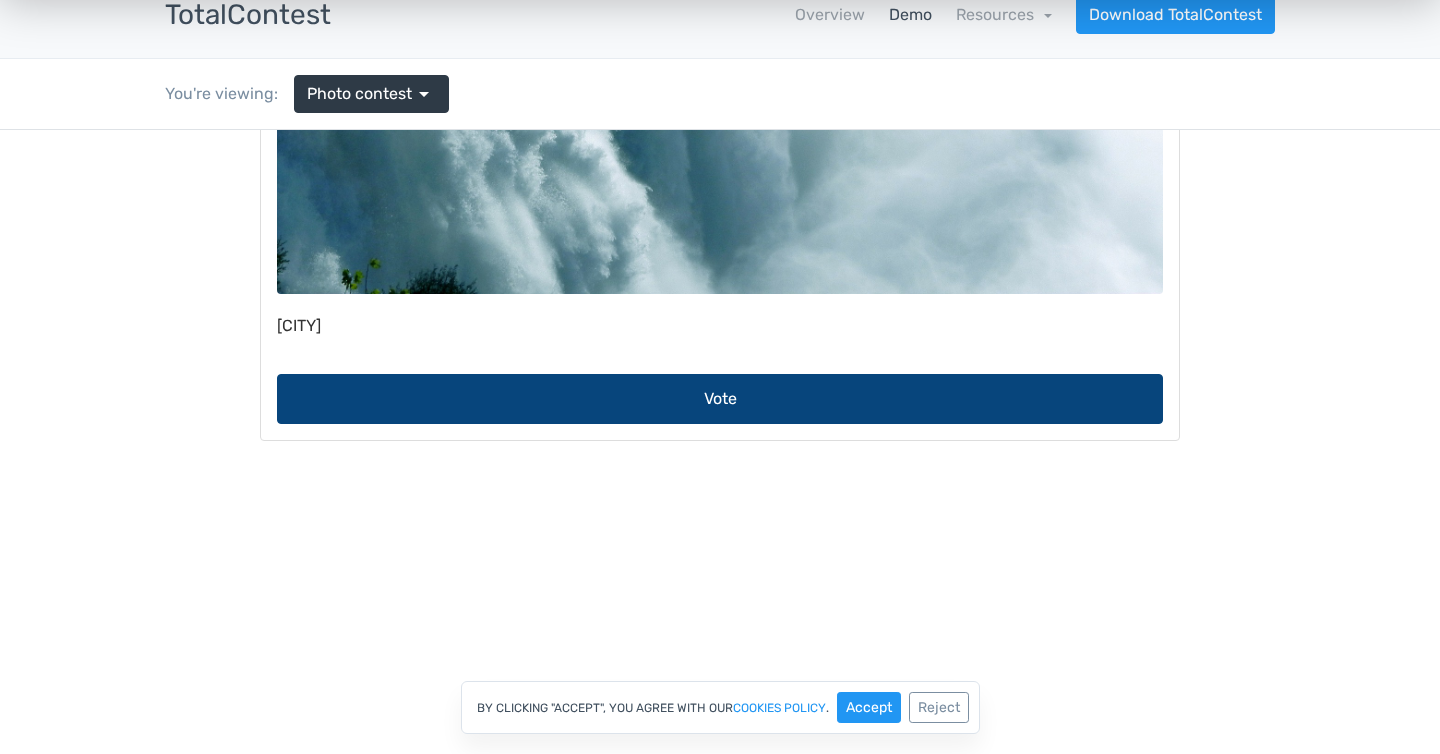 click on "Vote" at bounding box center [720, 399] 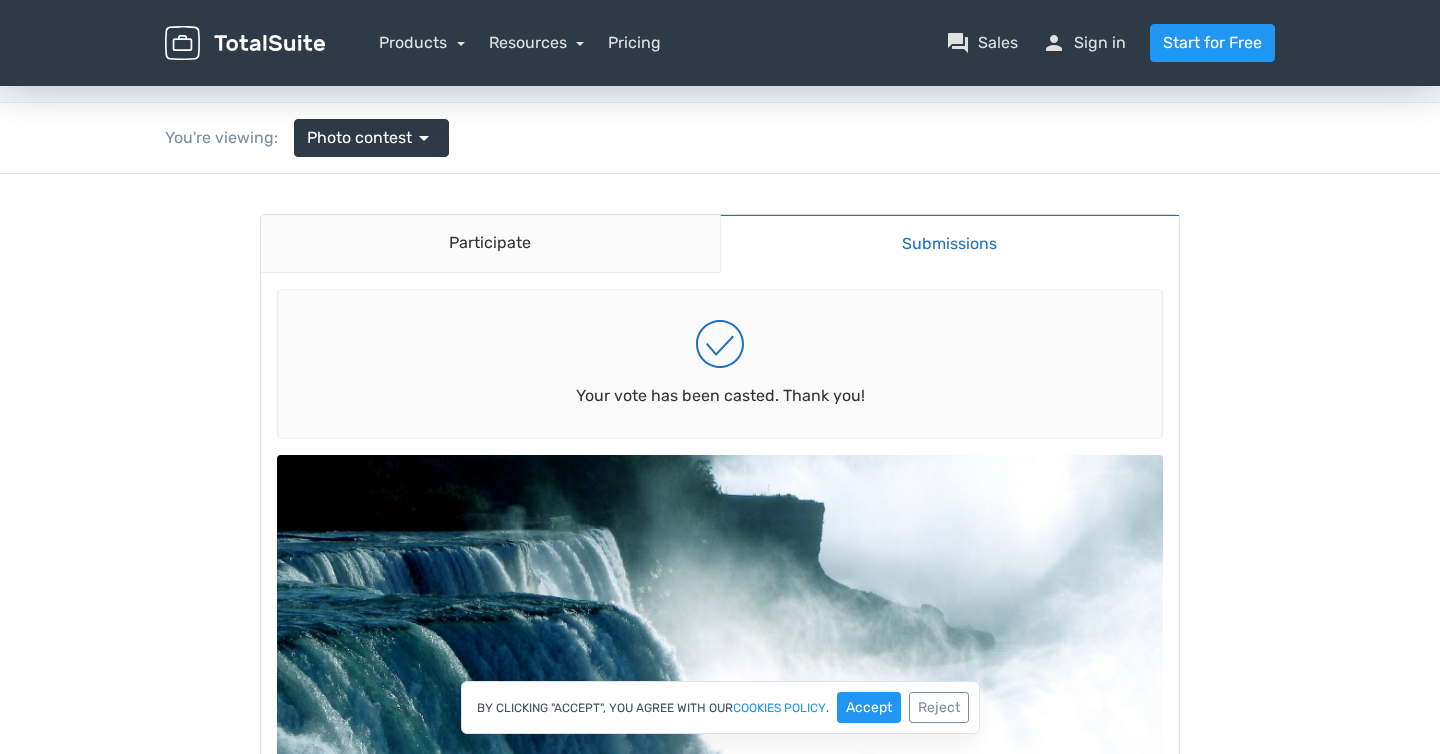 scroll, scrollTop: 0, scrollLeft: 0, axis: both 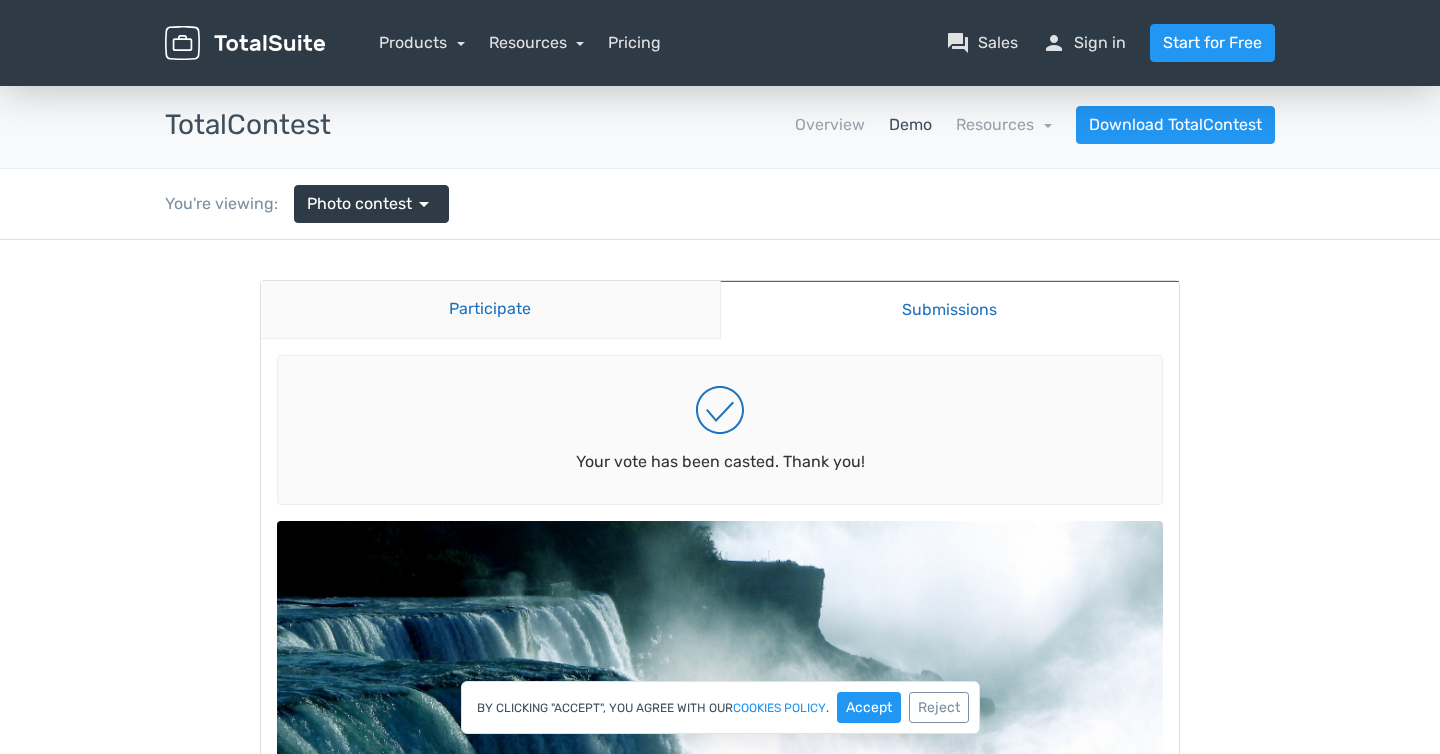 click on "Participate" at bounding box center [490, 310] 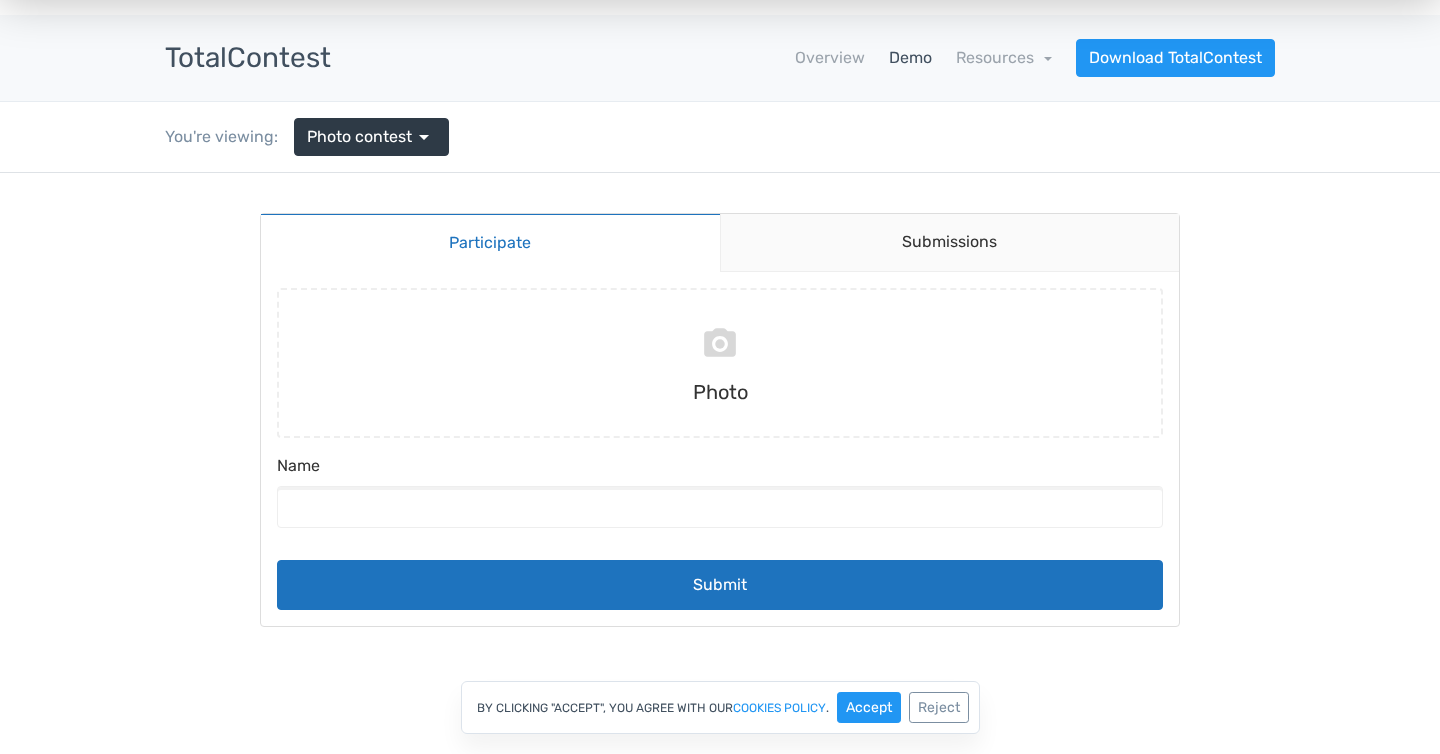 scroll, scrollTop: 33, scrollLeft: 0, axis: vertical 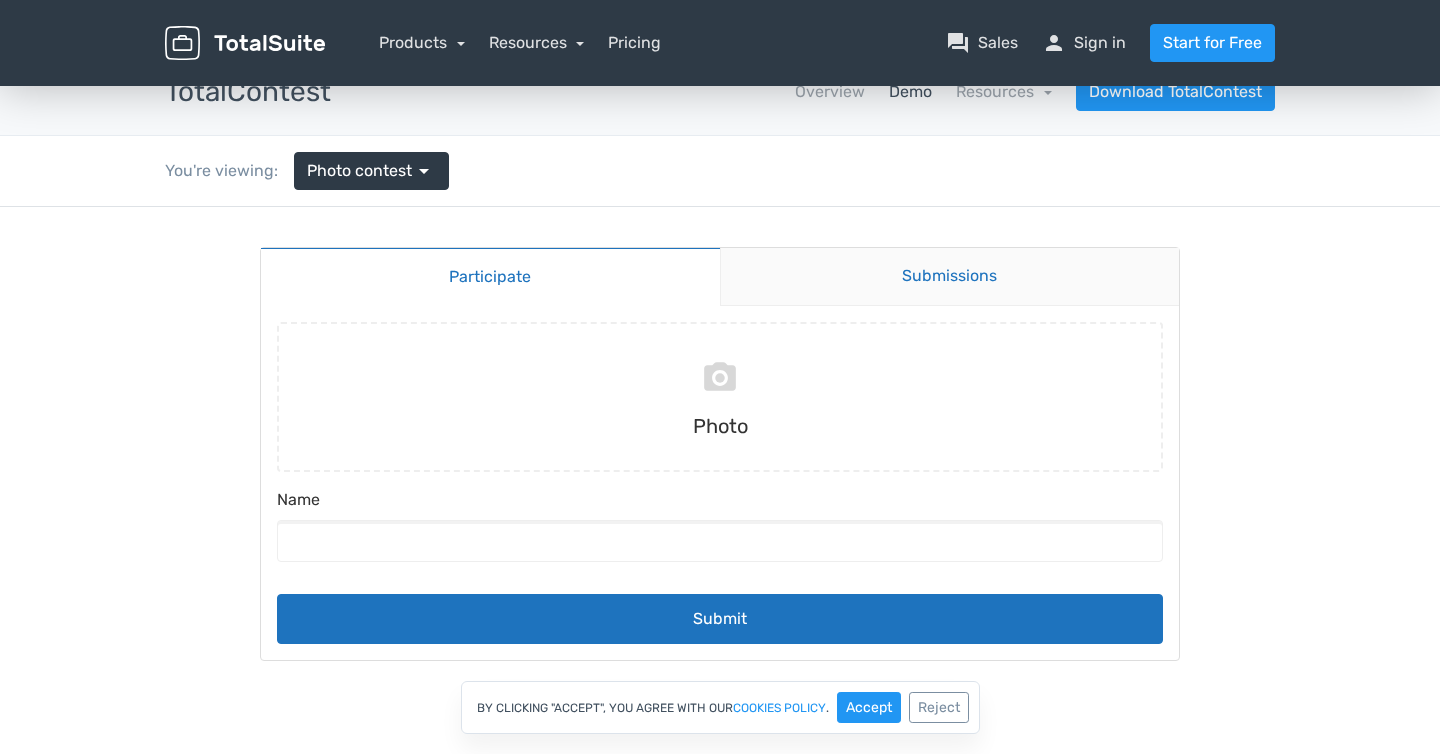 click on "Submissions" at bounding box center (950, 277) 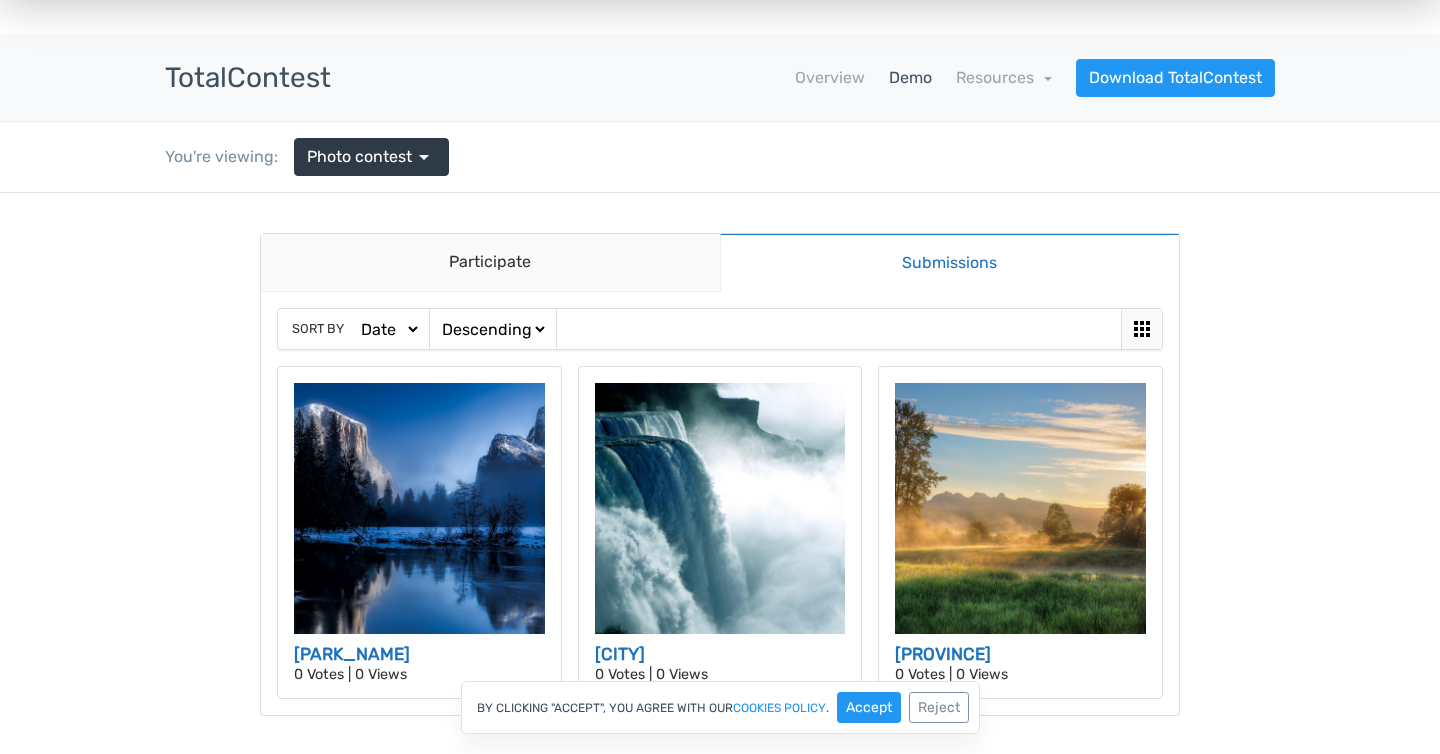 scroll, scrollTop: 42, scrollLeft: 0, axis: vertical 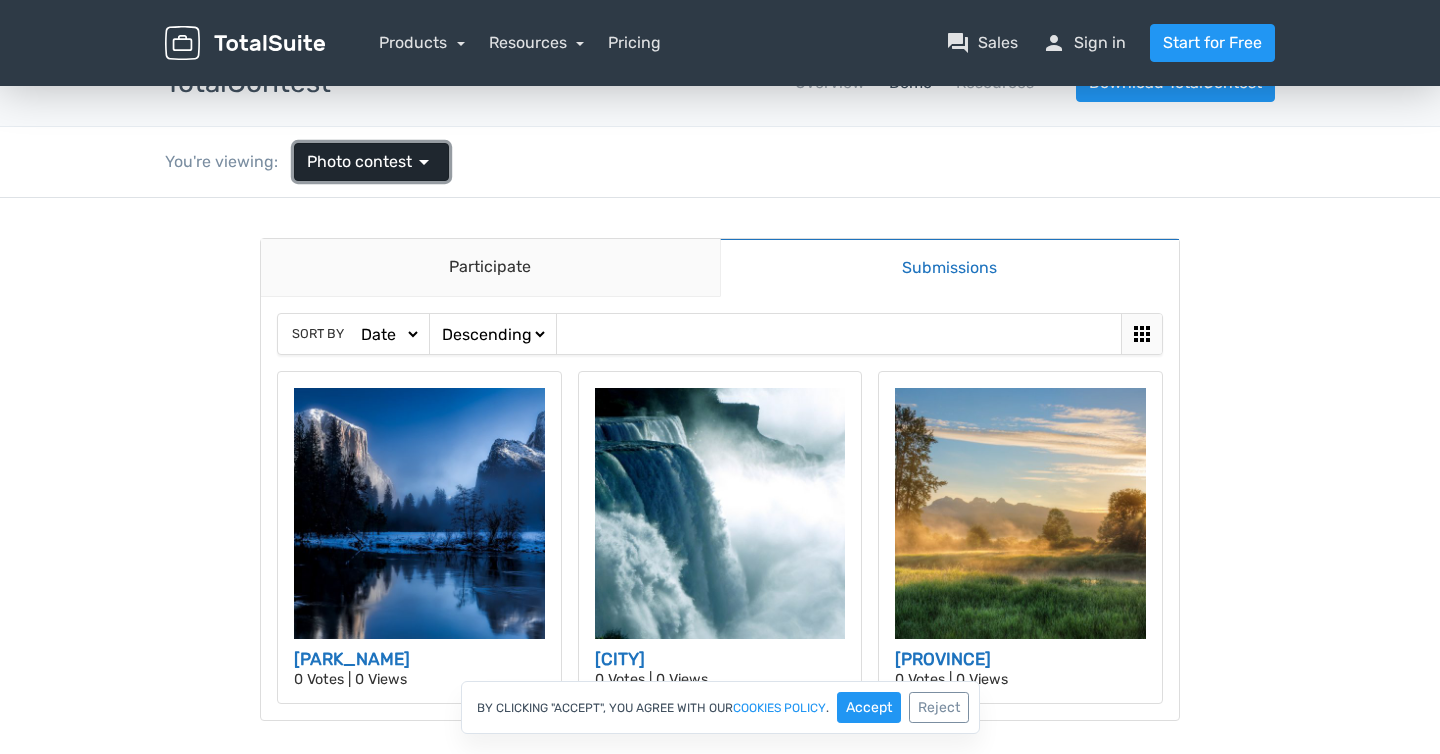 click on "arrow_drop_down" at bounding box center [424, 162] 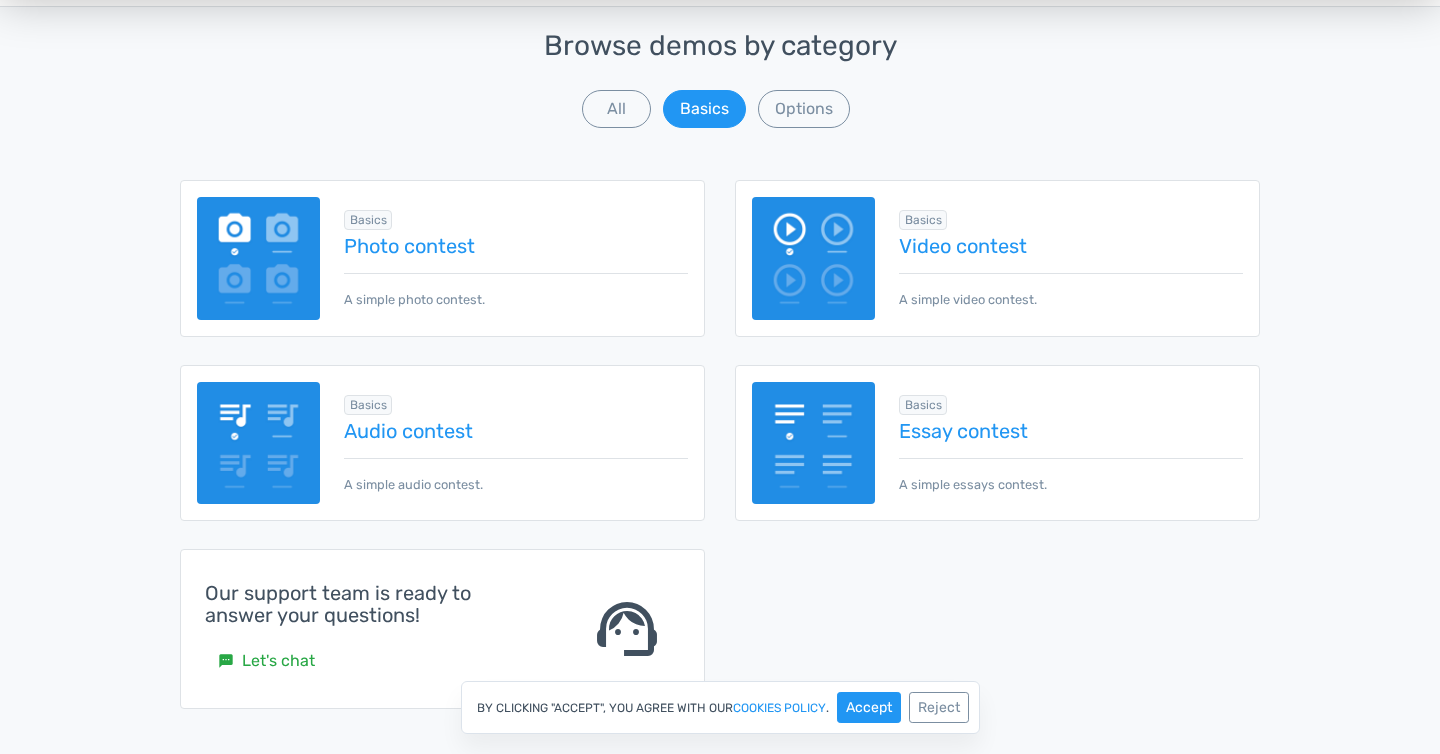 scroll, scrollTop: 232, scrollLeft: 0, axis: vertical 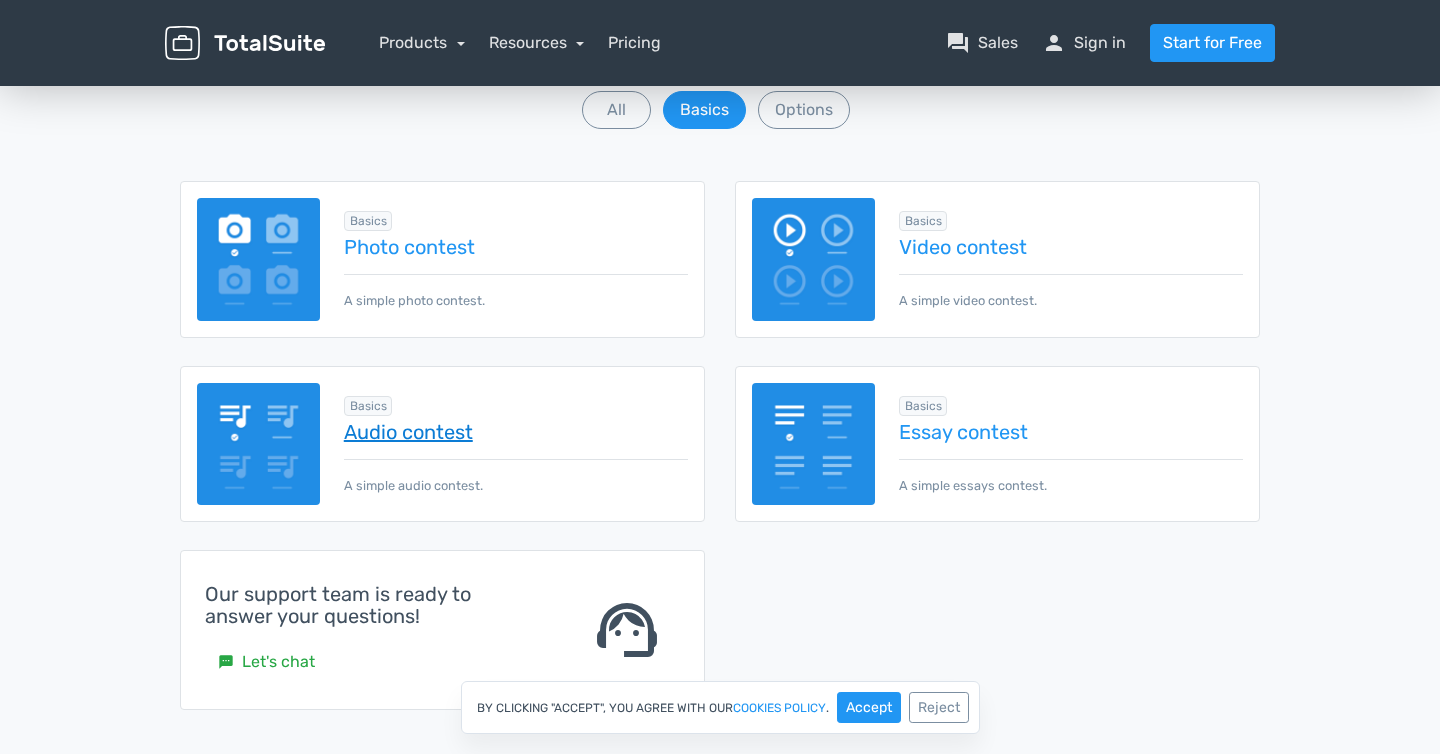 click on "Audio contest" at bounding box center (516, 432) 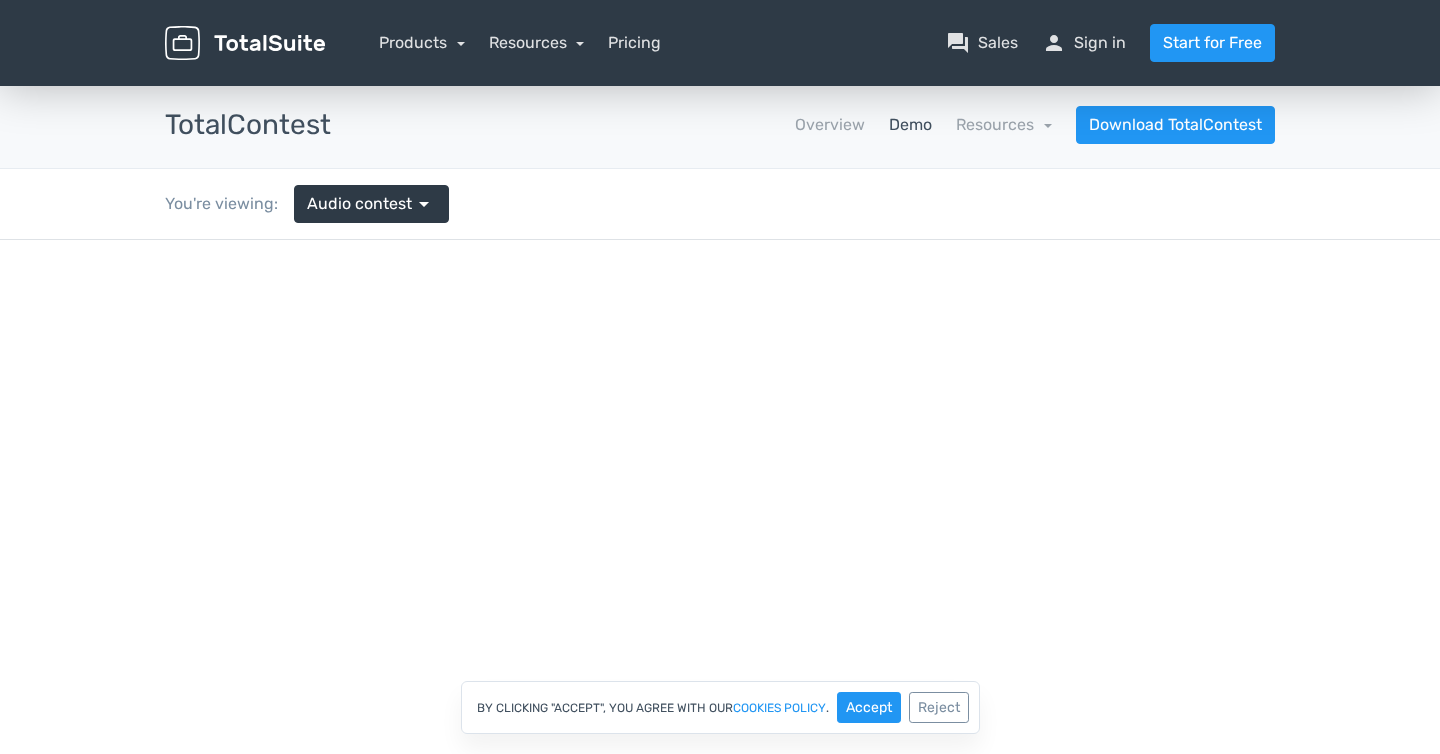 scroll, scrollTop: 0, scrollLeft: 0, axis: both 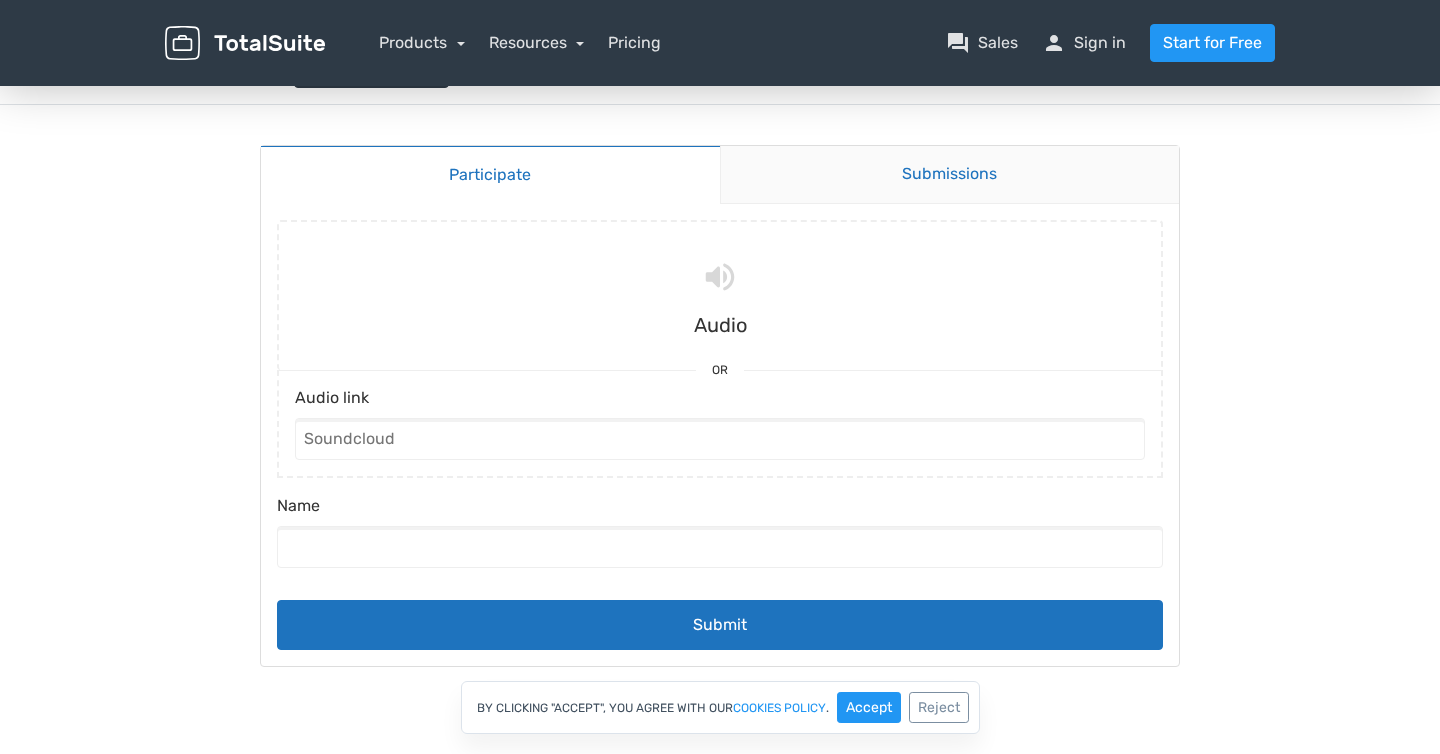 click on "Submissions" at bounding box center [950, 175] 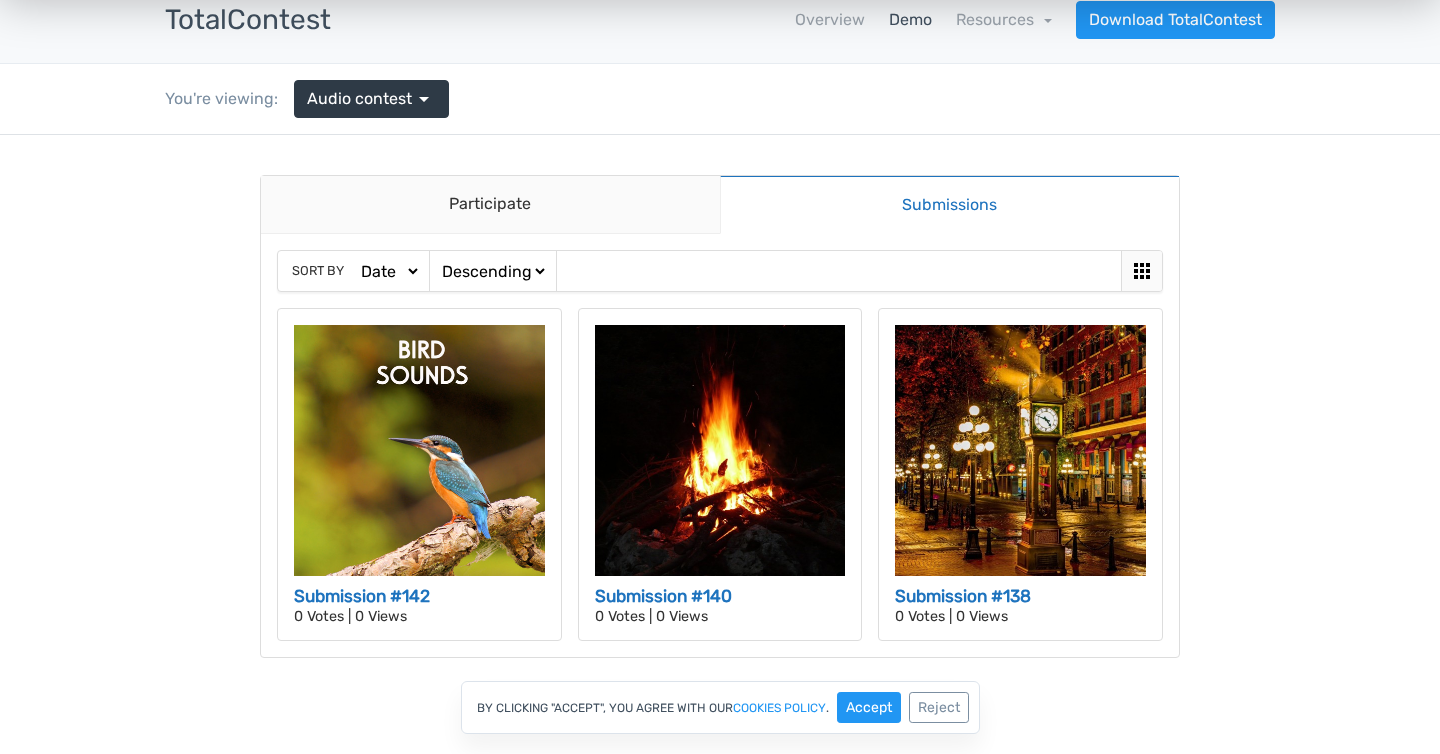 scroll, scrollTop: 47, scrollLeft: 0, axis: vertical 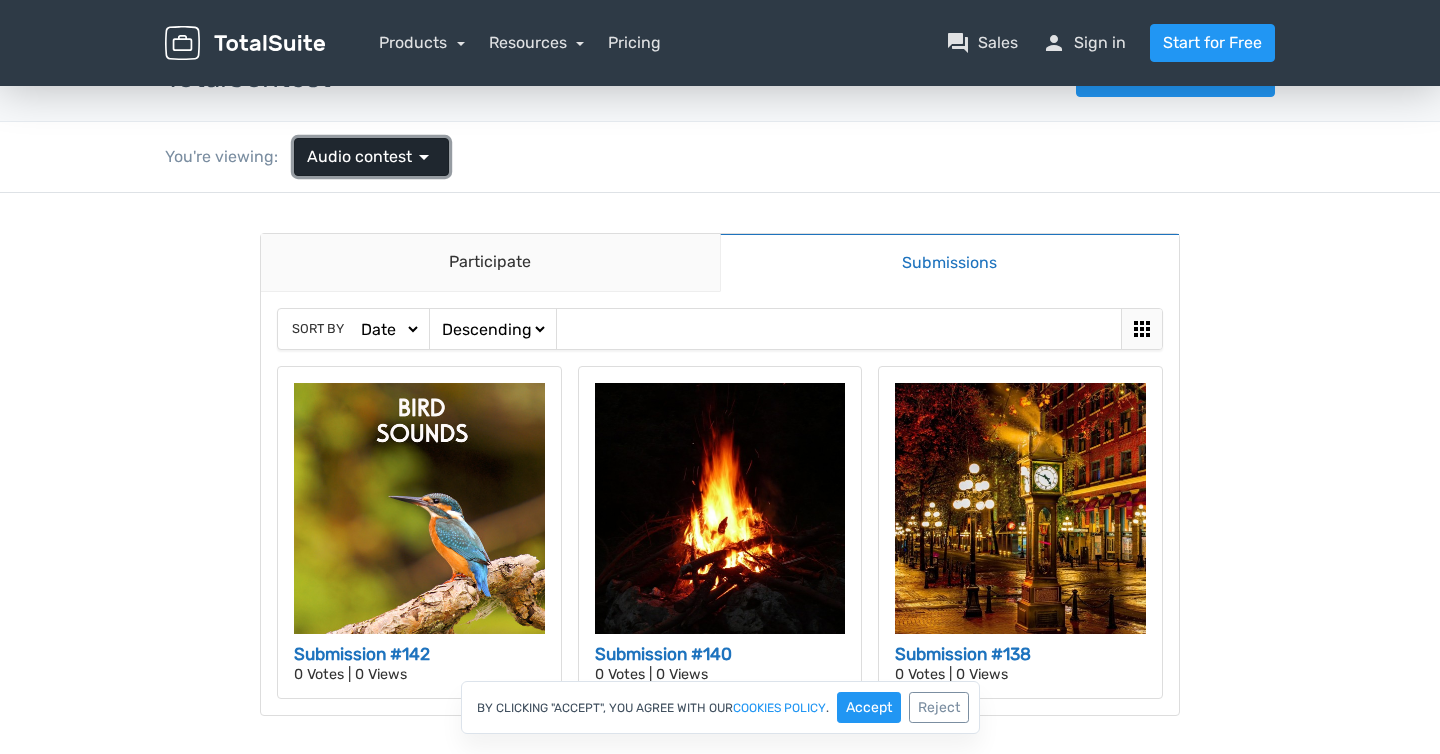 click on "Audio contest" at bounding box center [359, 157] 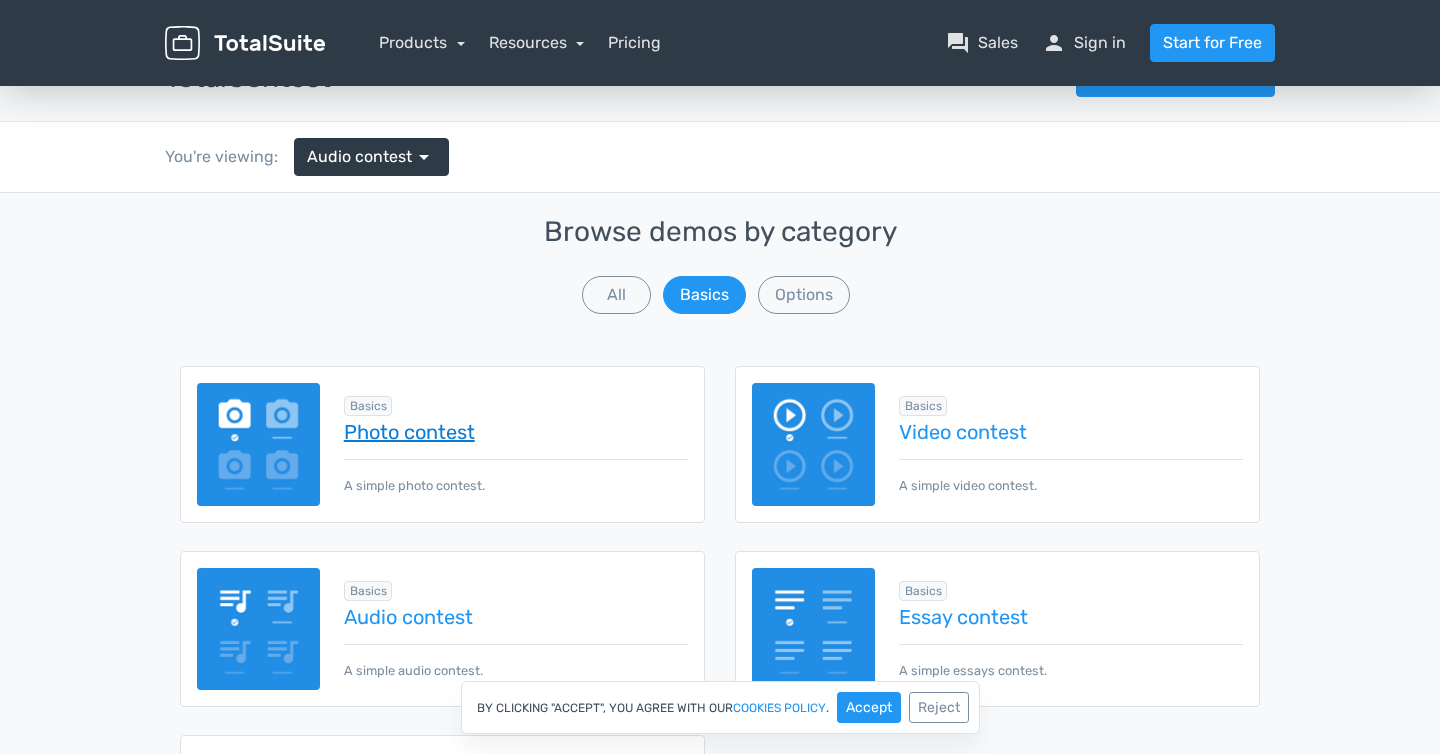 click on "Photo contest" at bounding box center [516, 432] 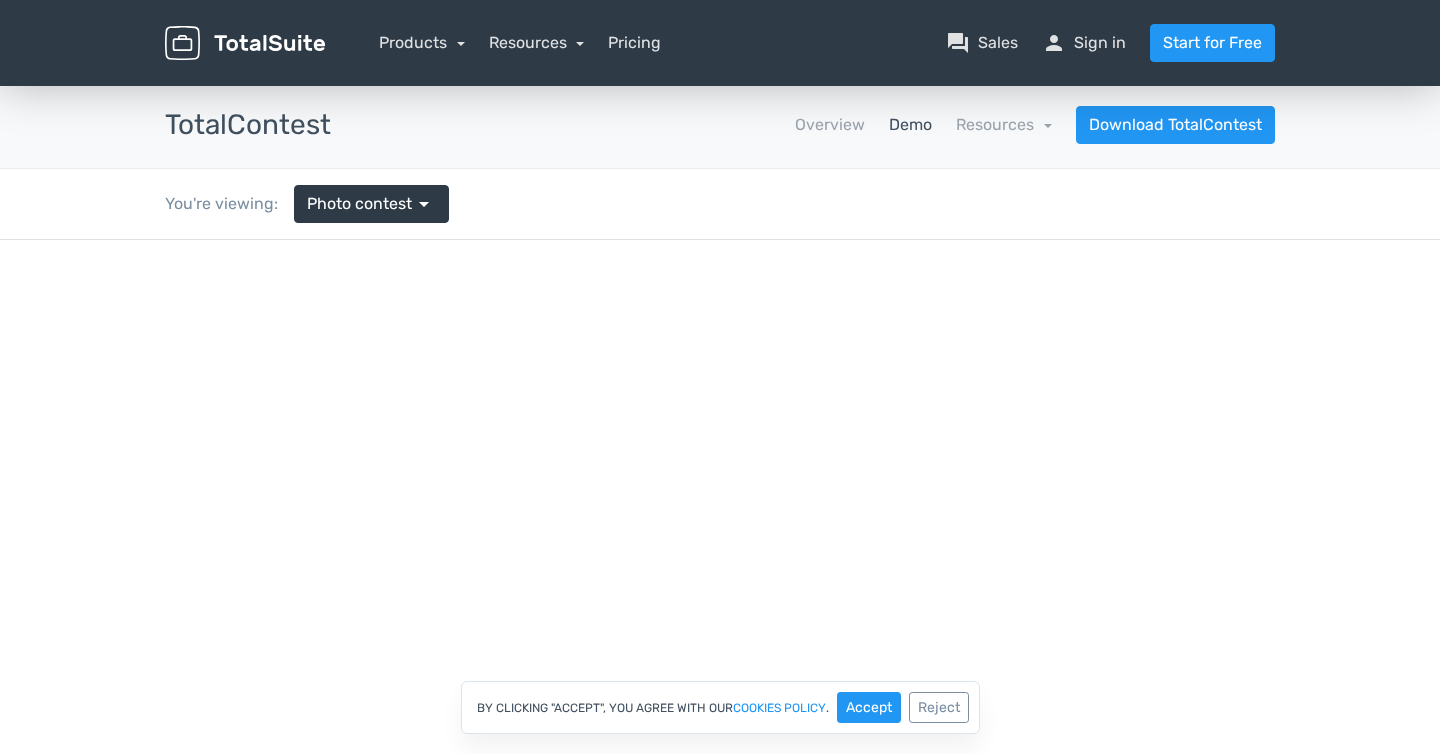 scroll, scrollTop: 0, scrollLeft: 0, axis: both 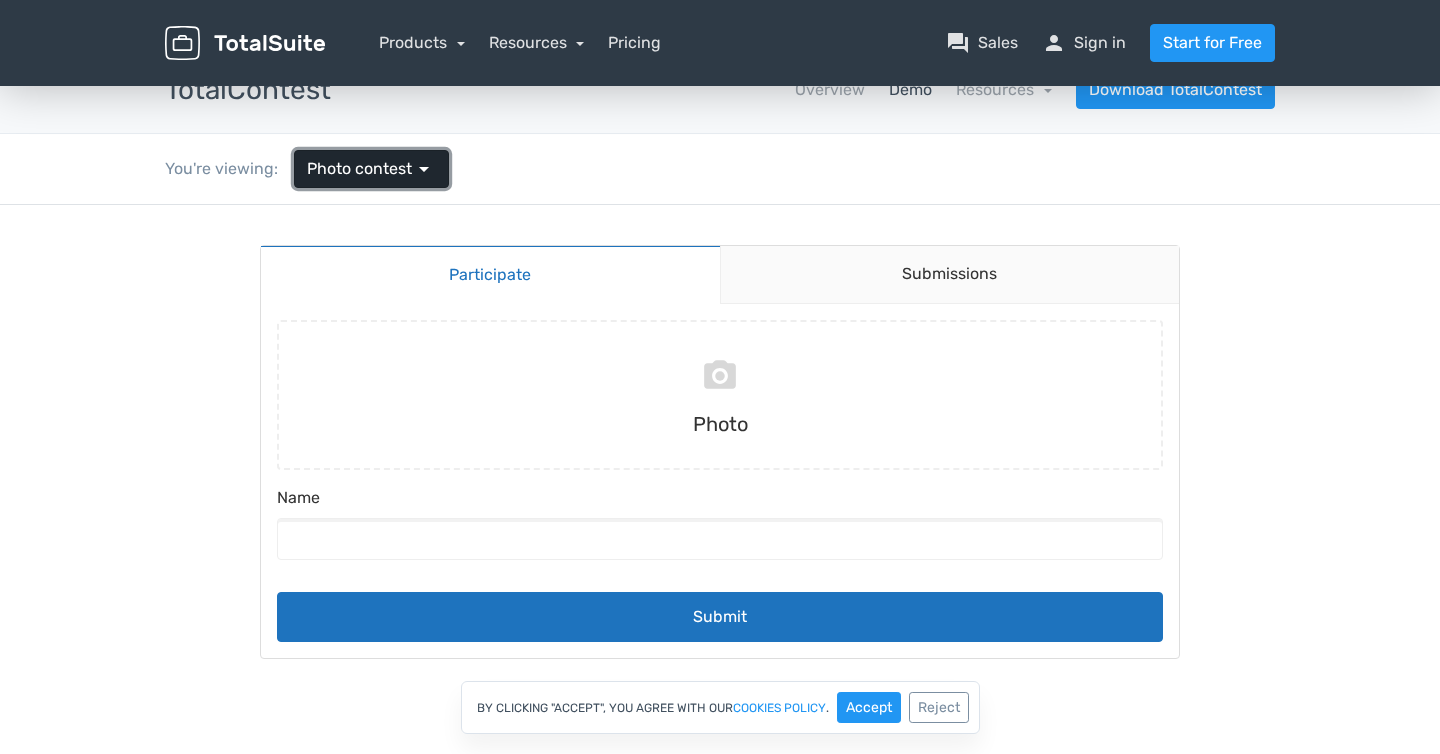 click on "Photo contest" at bounding box center [359, 169] 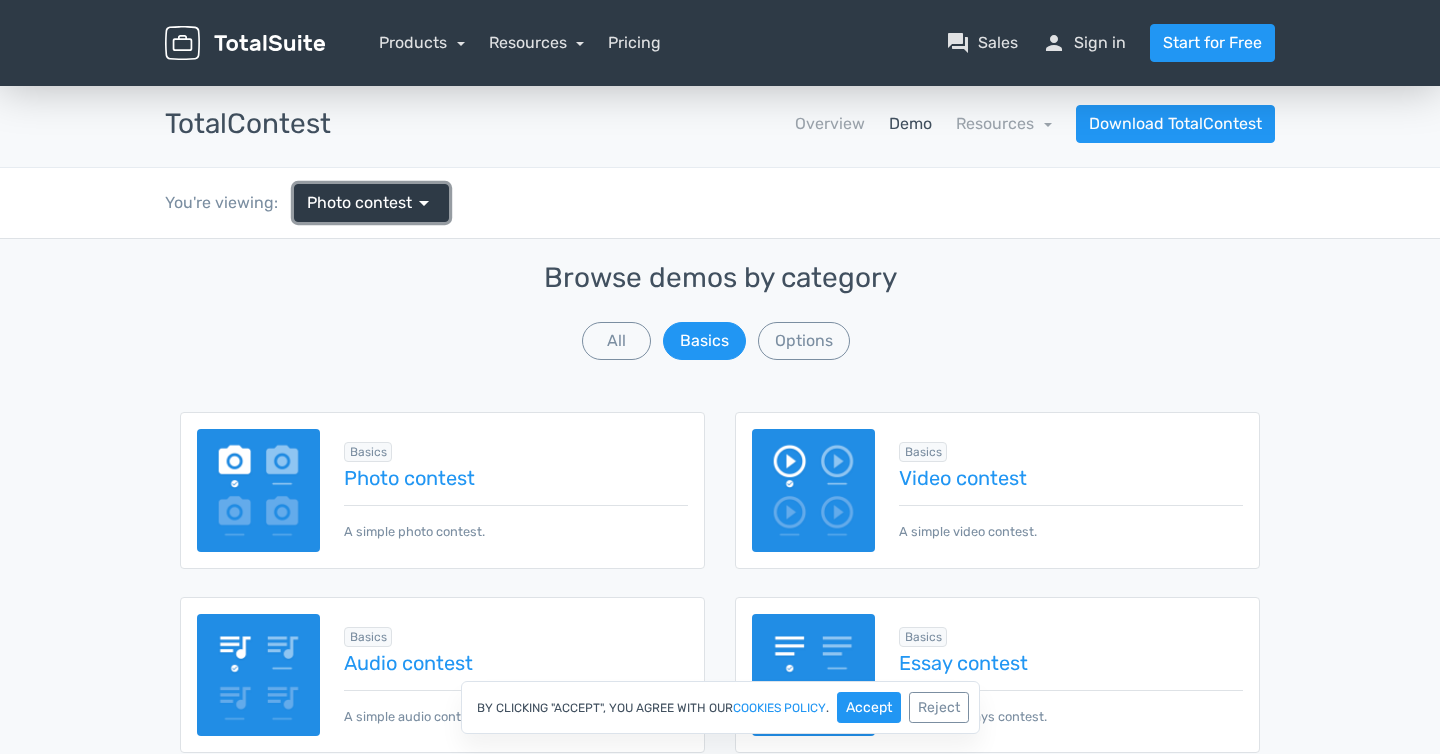 scroll, scrollTop: 0, scrollLeft: 0, axis: both 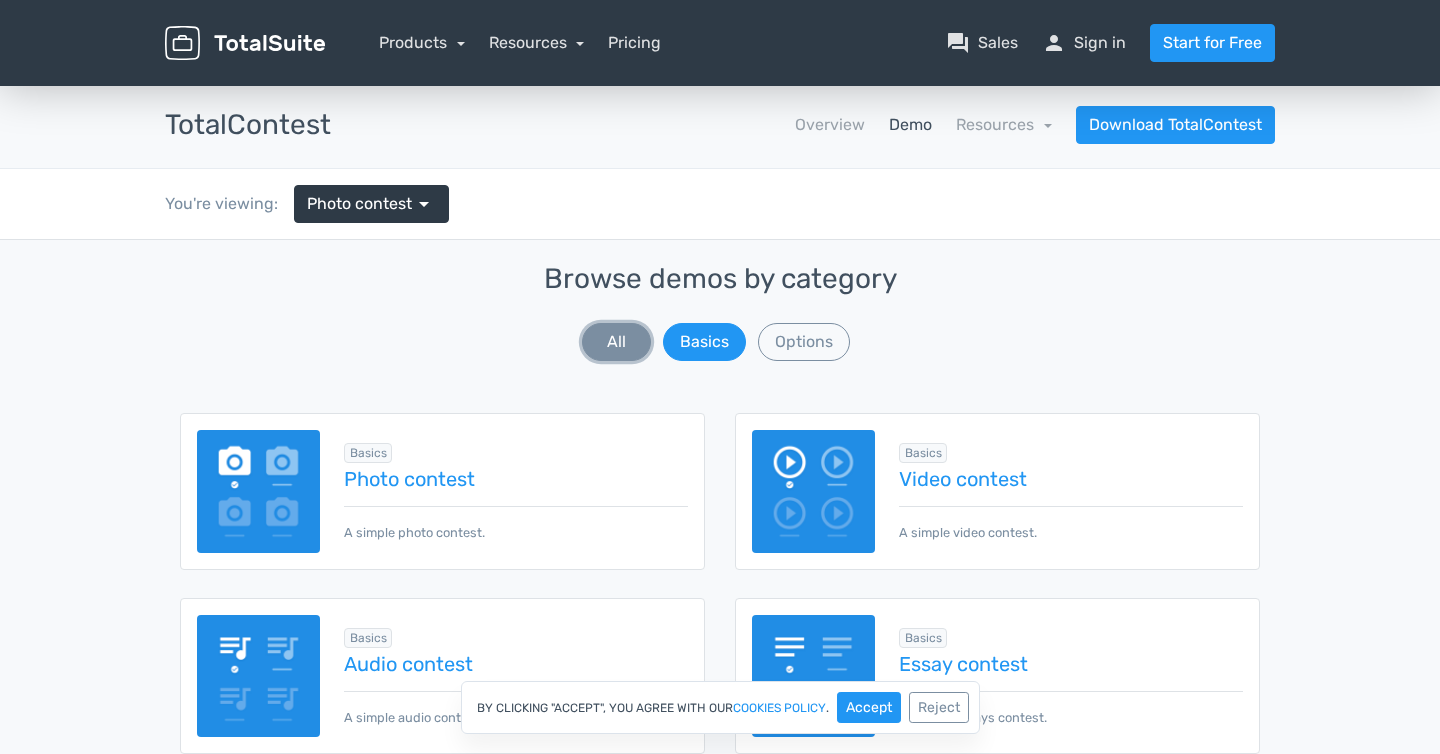 click on "All" at bounding box center [616, 342] 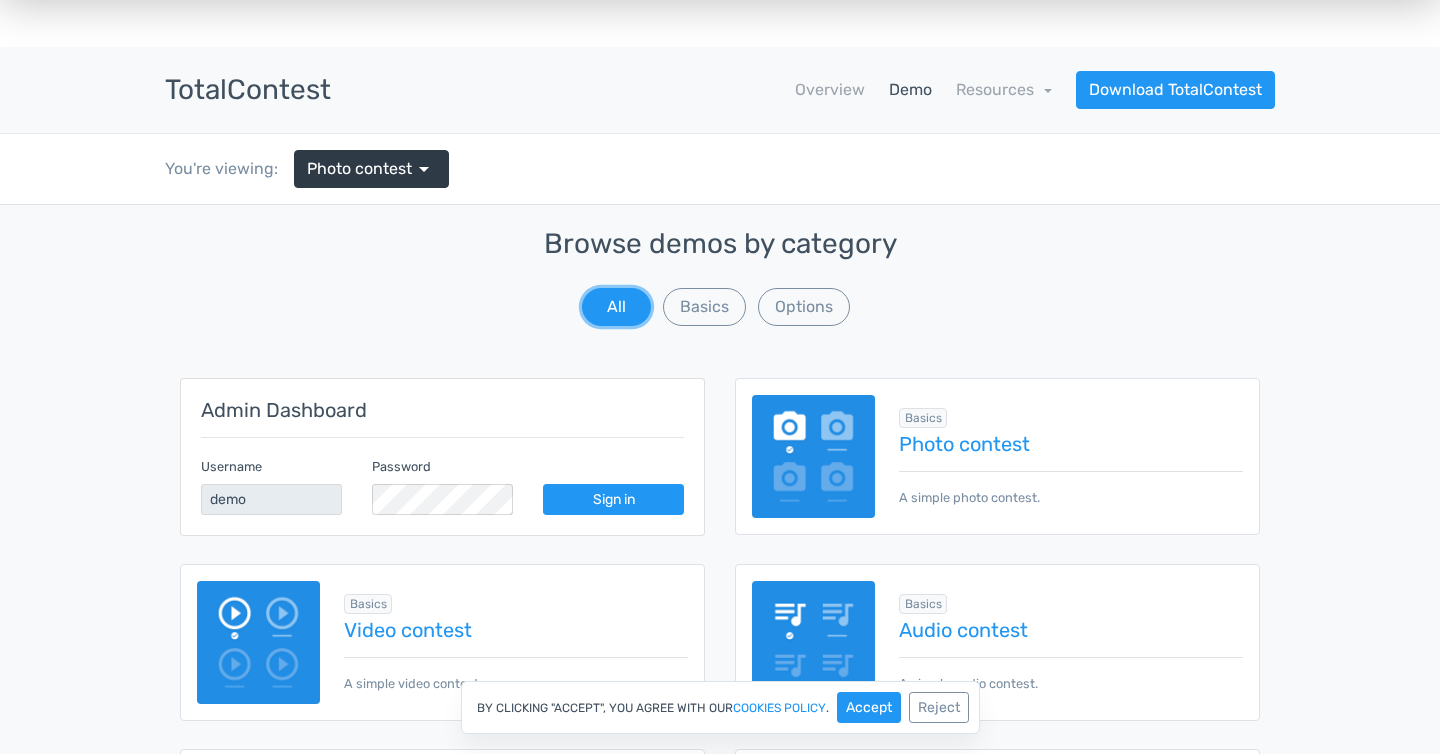 scroll, scrollTop: 40, scrollLeft: 0, axis: vertical 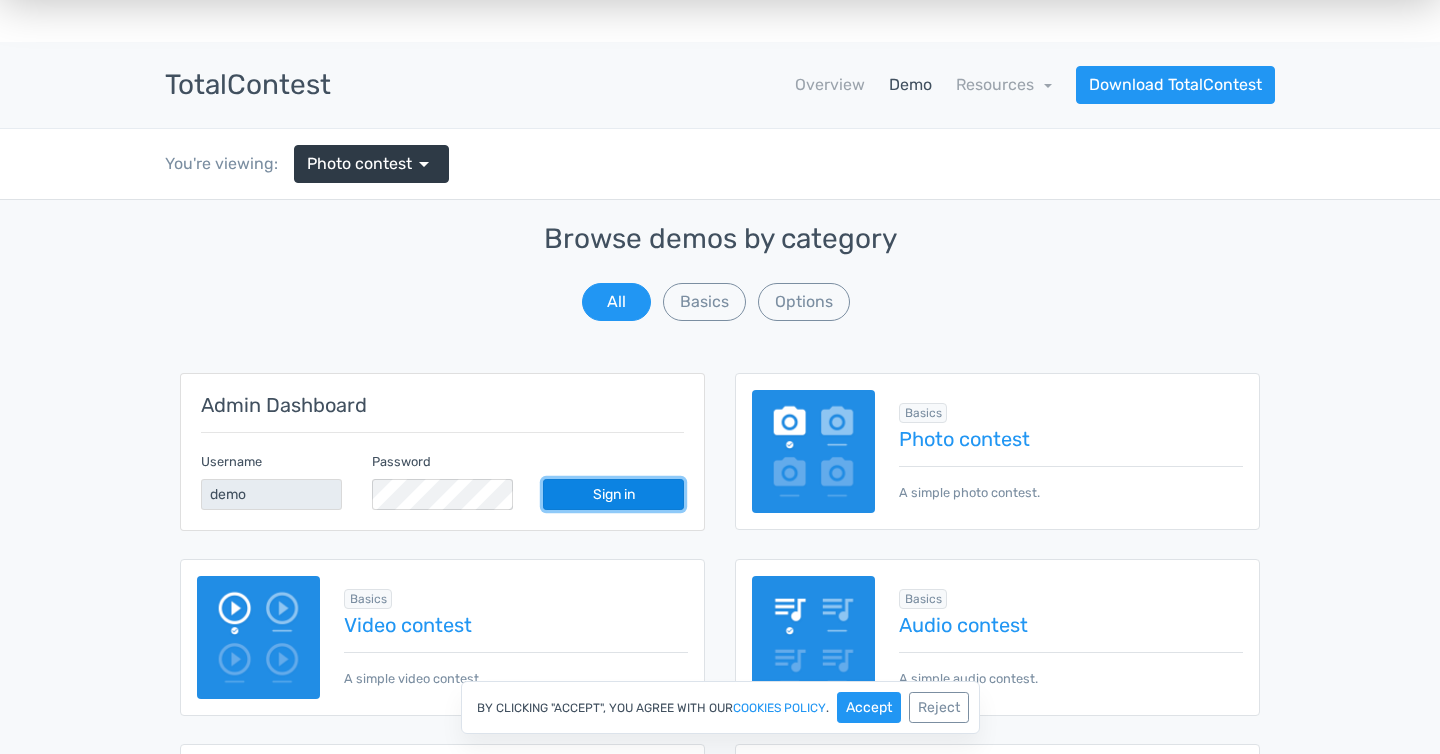 click on "Sign in" at bounding box center [613, 494] 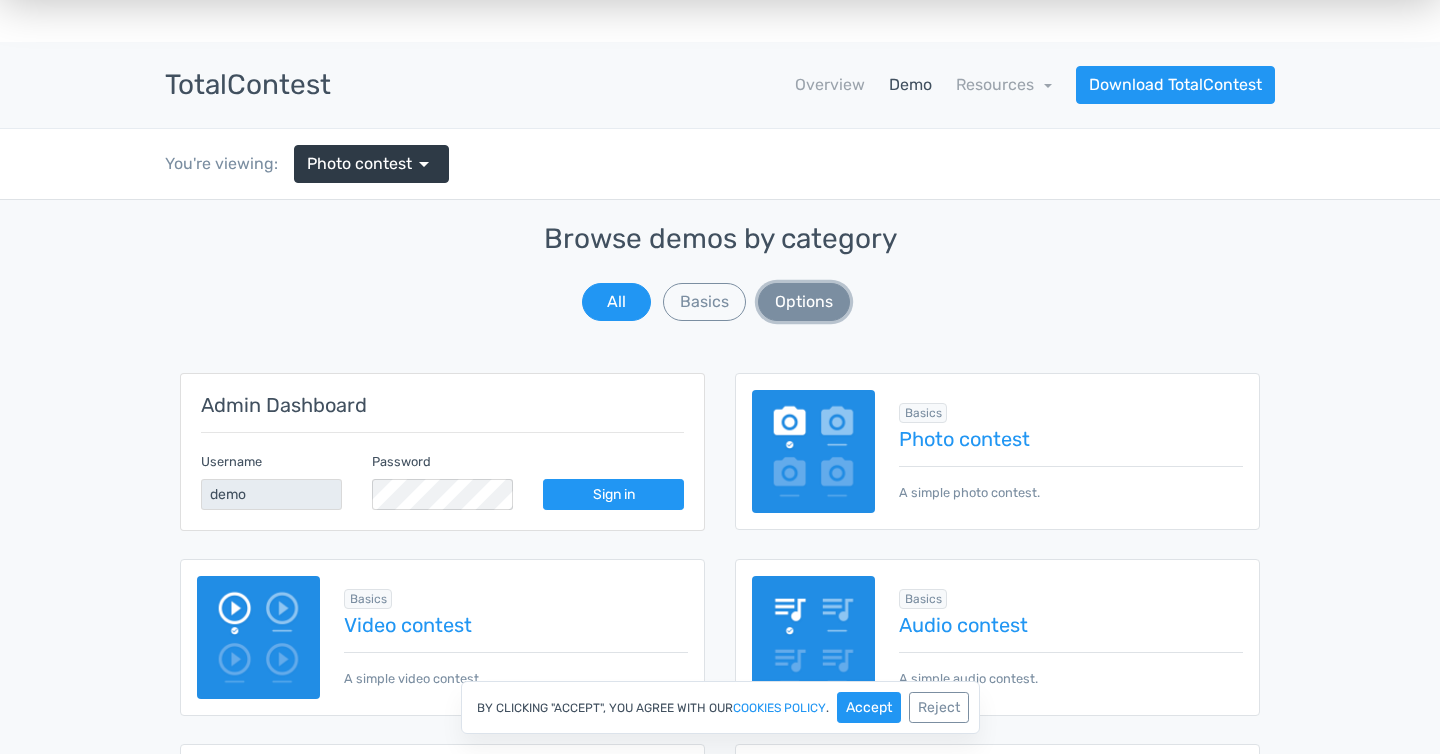 click on "Options" at bounding box center (804, 302) 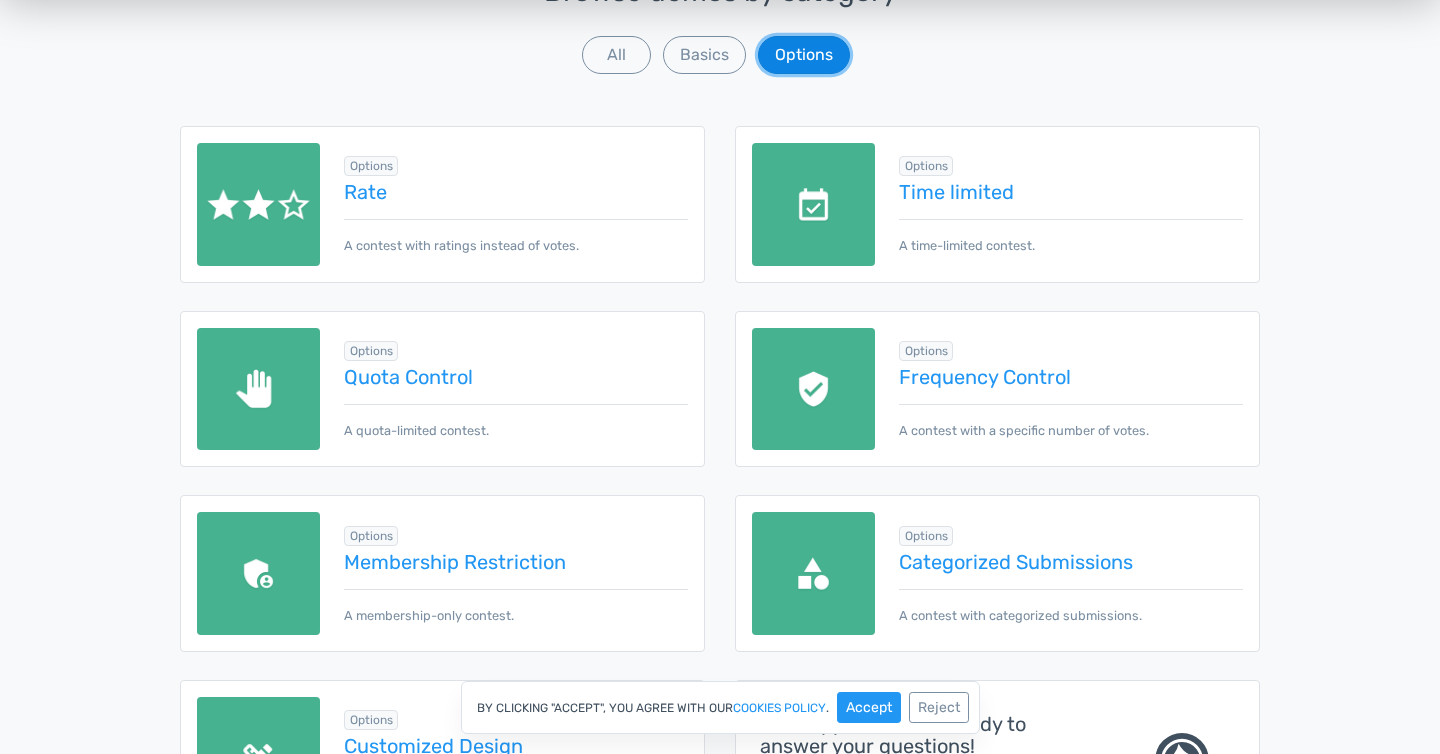 scroll, scrollTop: 288, scrollLeft: 0, axis: vertical 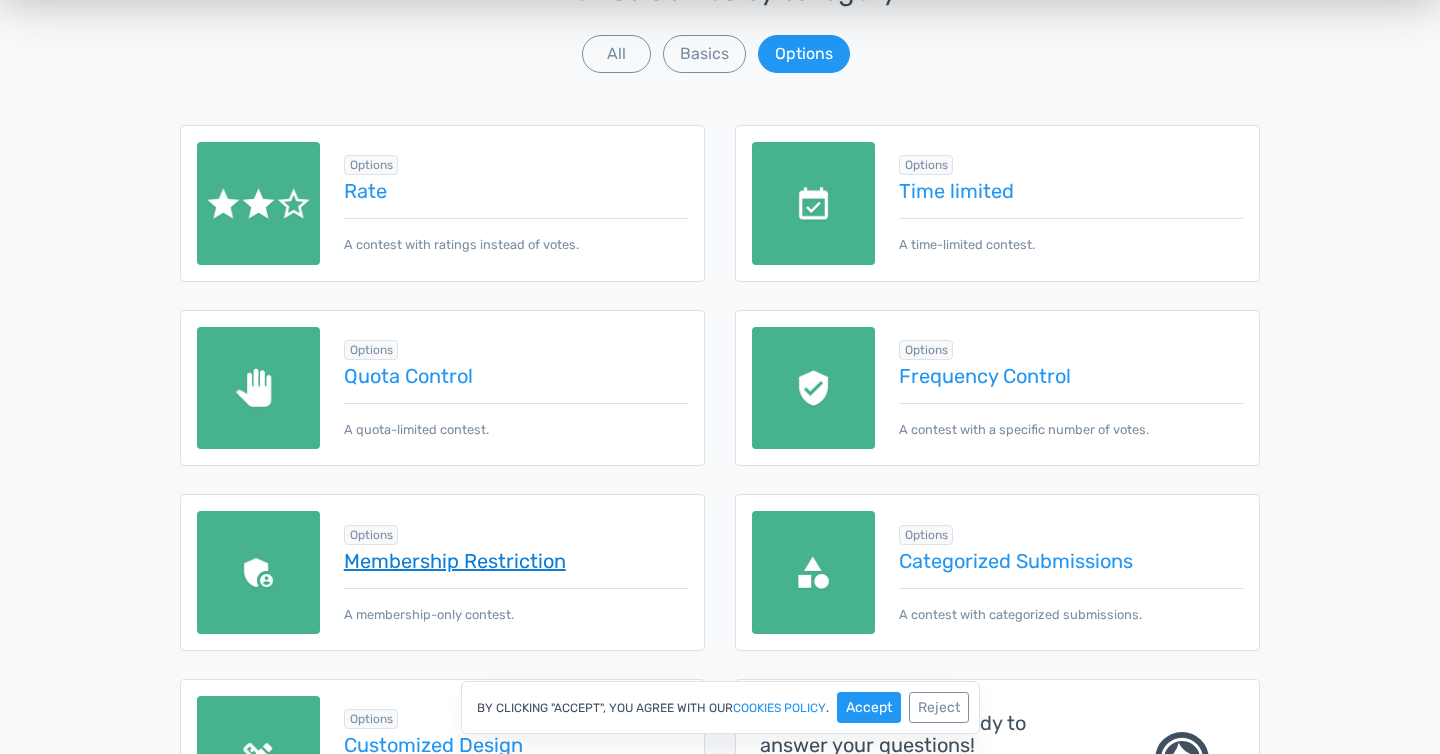 click on "Membership Restriction" at bounding box center (516, 561) 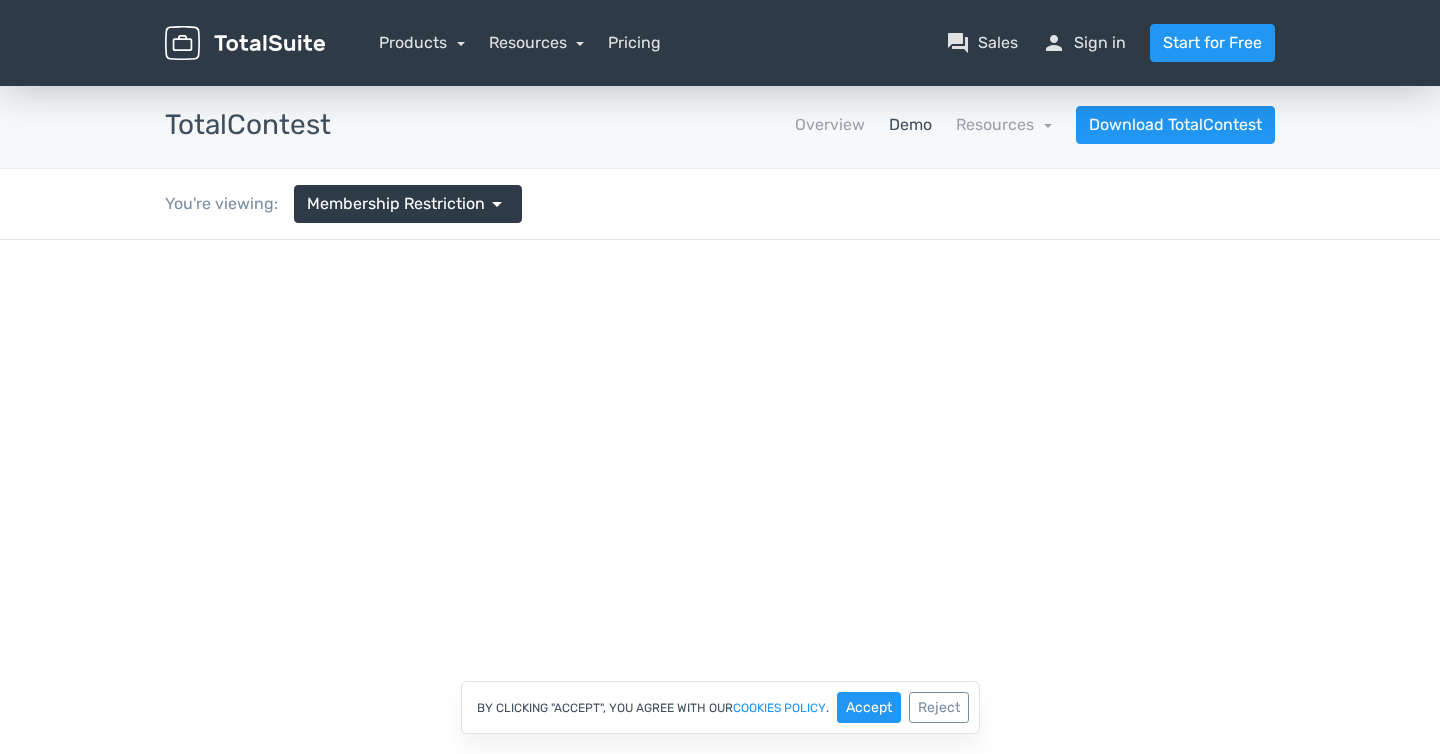 scroll, scrollTop: 0, scrollLeft: 0, axis: both 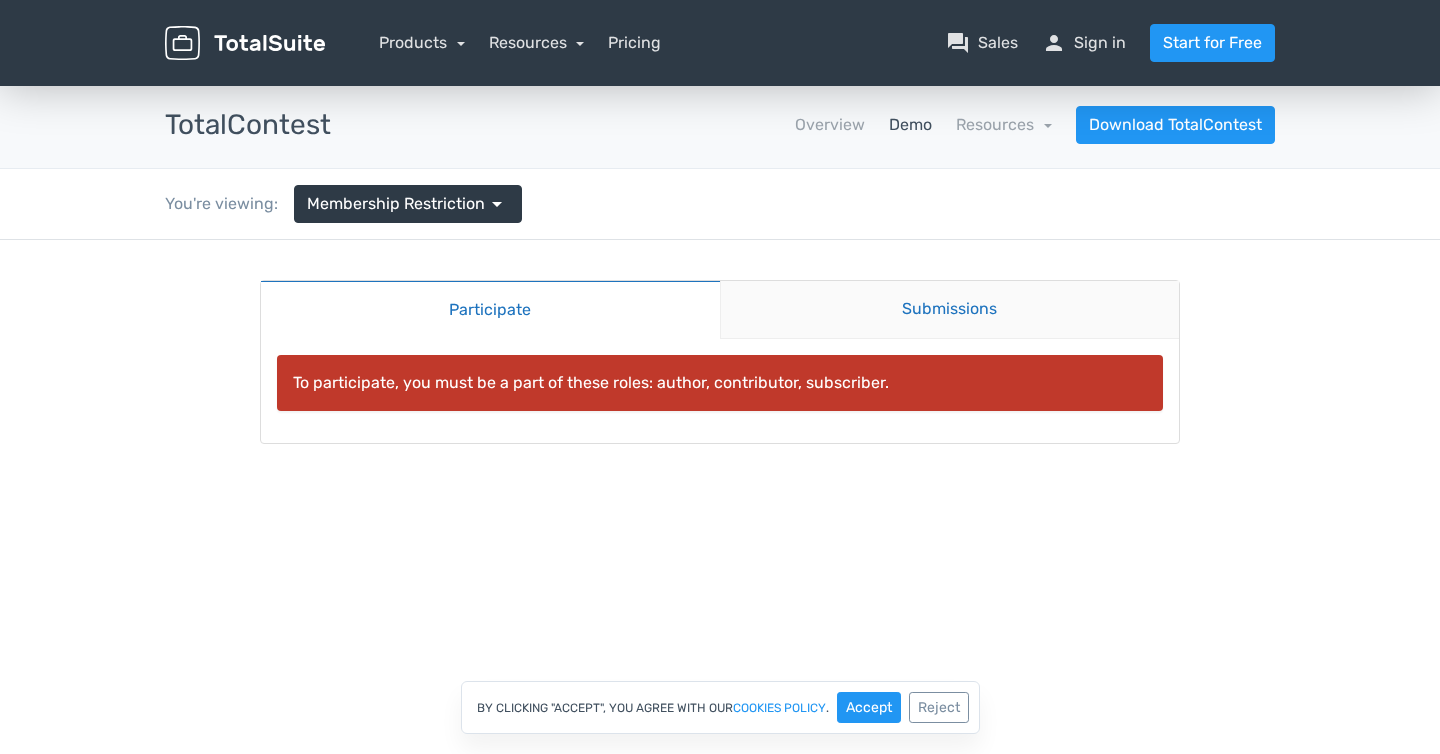 click on "Submissions" at bounding box center [950, 310] 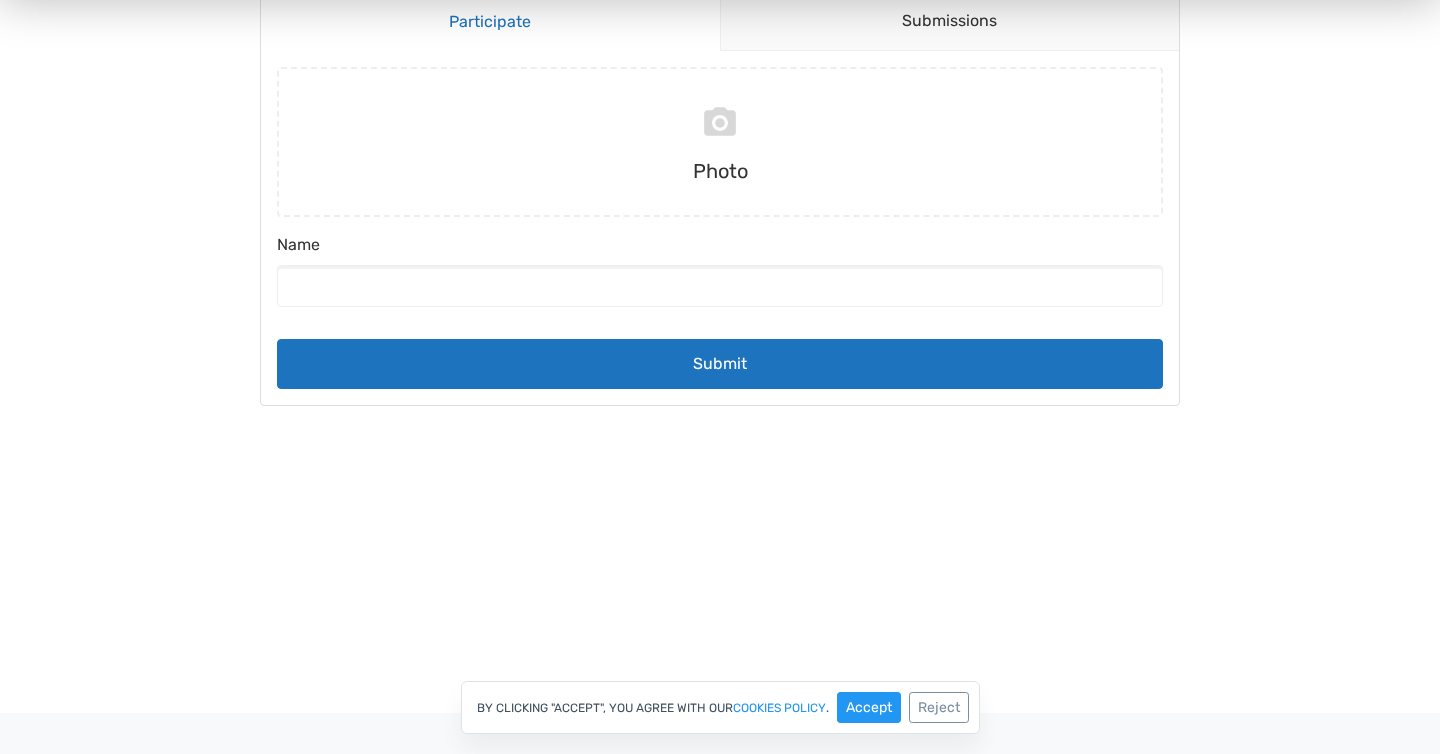 scroll, scrollTop: 0, scrollLeft: 0, axis: both 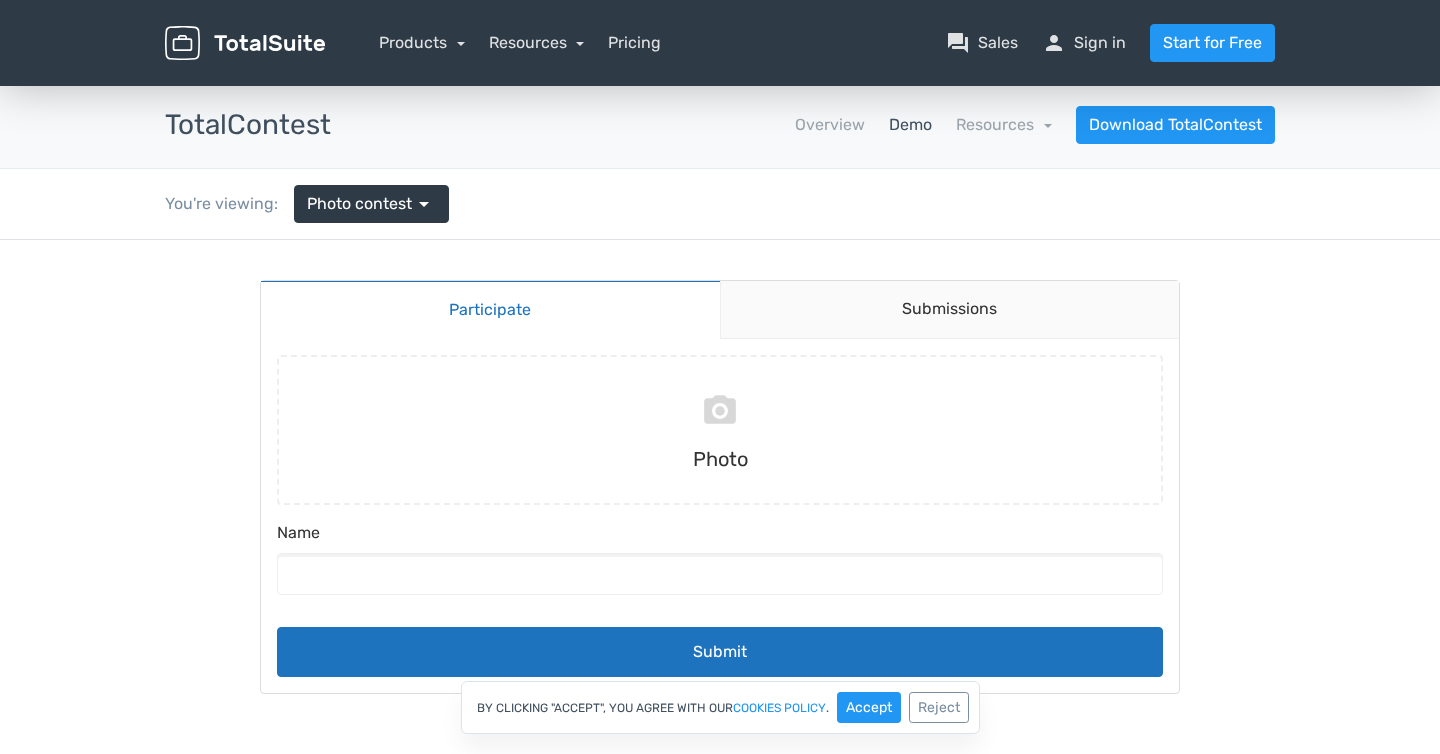click at bounding box center [245, 43] 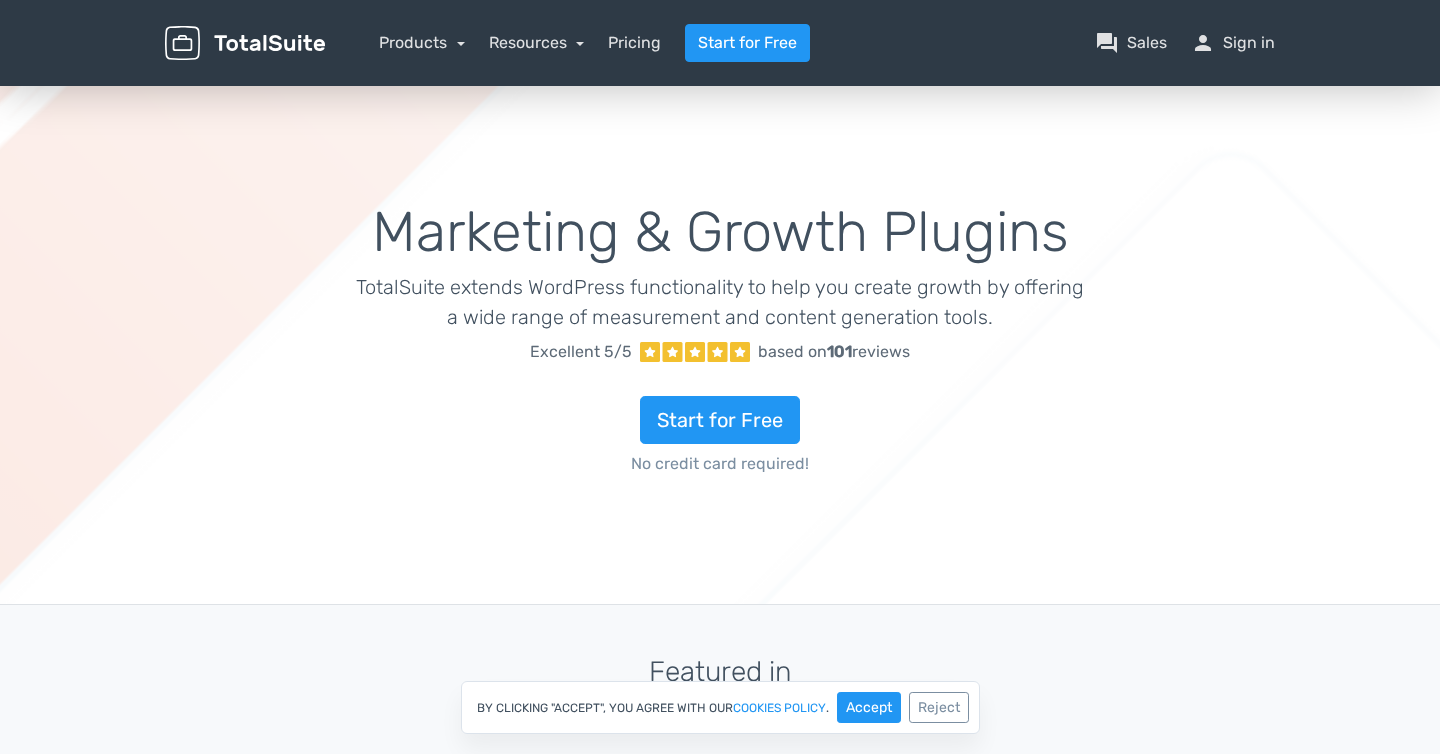 scroll, scrollTop: 0, scrollLeft: 0, axis: both 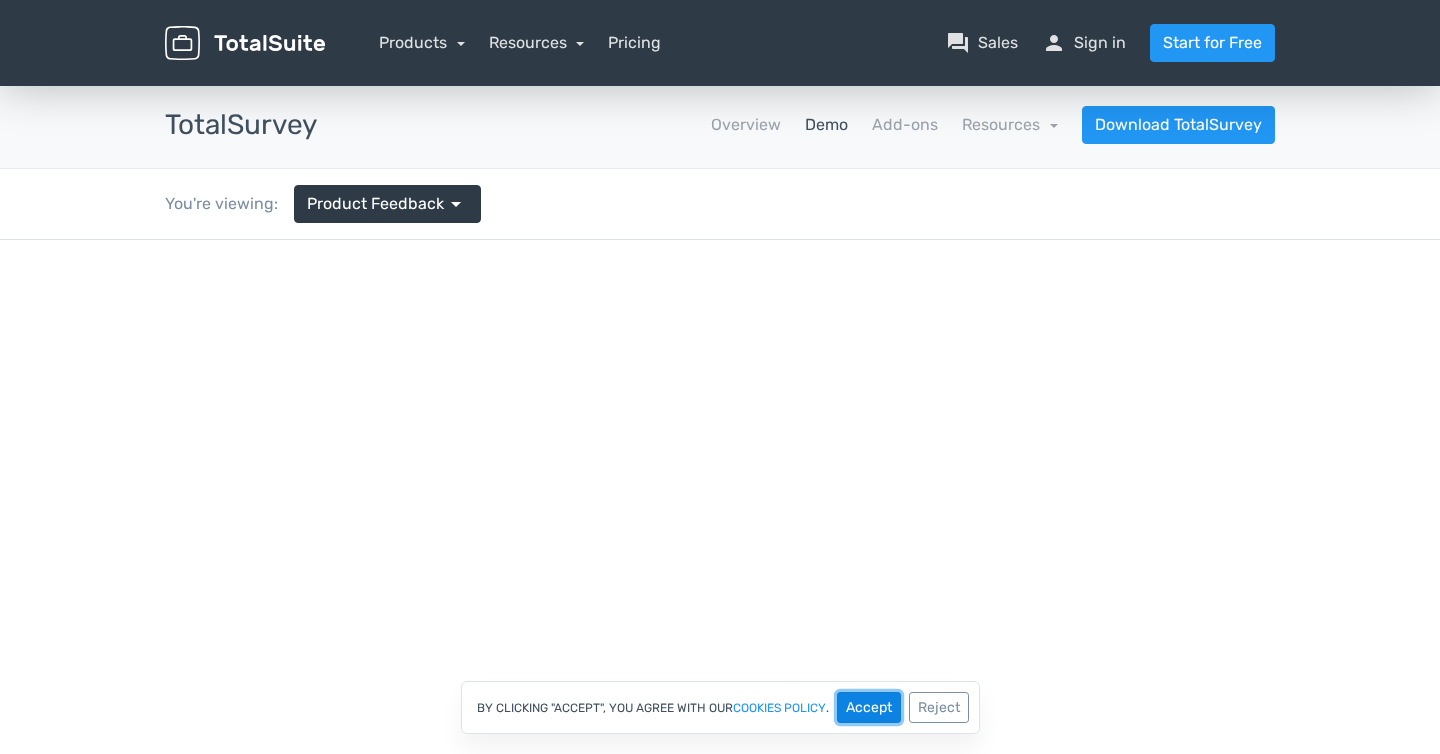 click on "Accept" at bounding box center [869, 707] 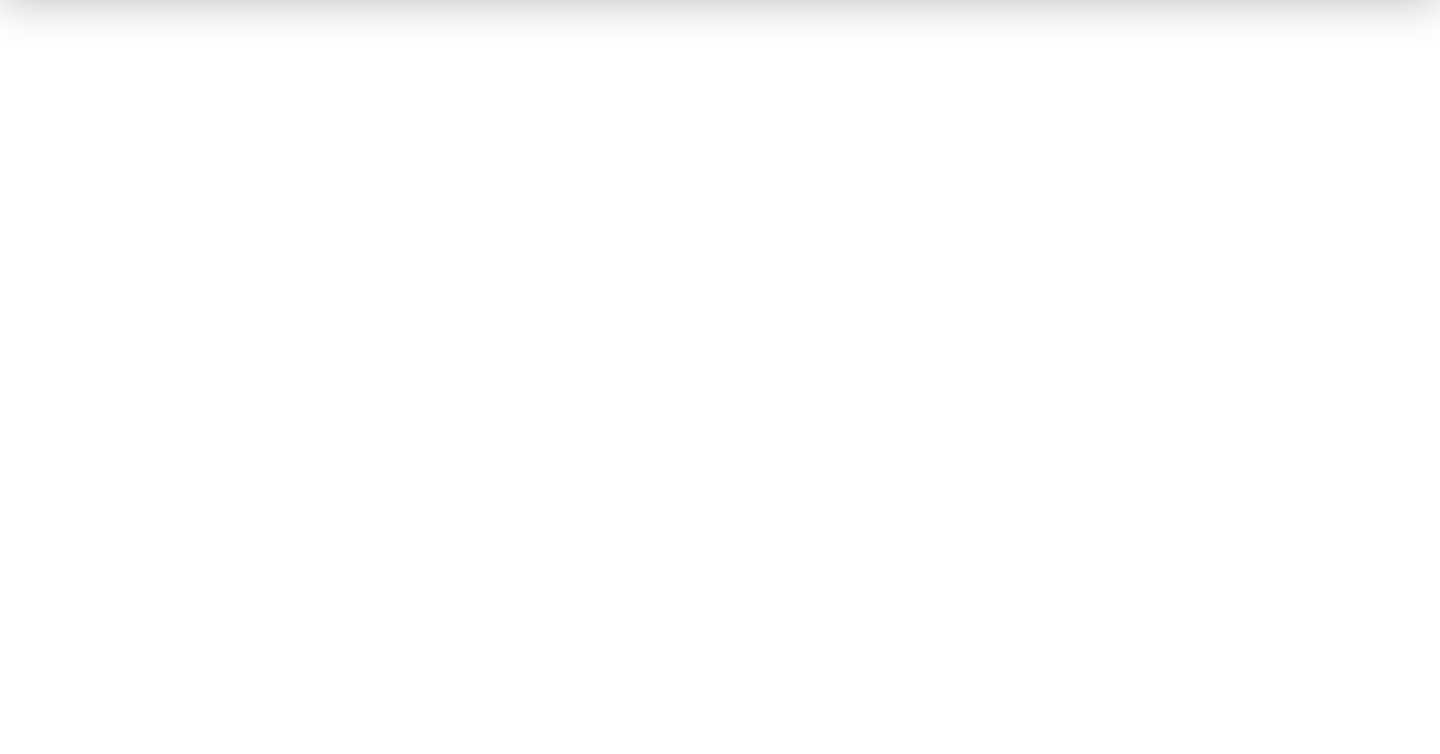 scroll, scrollTop: 0, scrollLeft: 0, axis: both 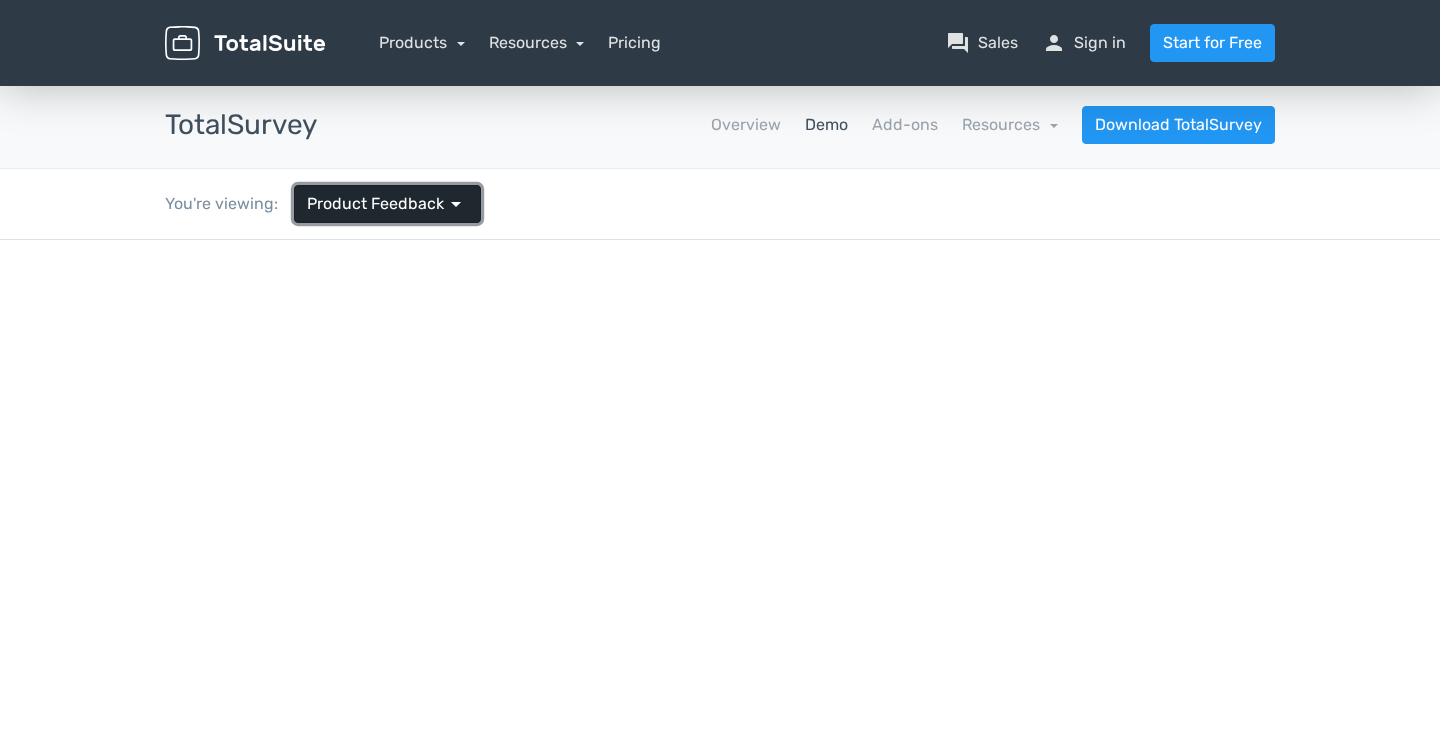 click on "Product Feedback" at bounding box center [375, 204] 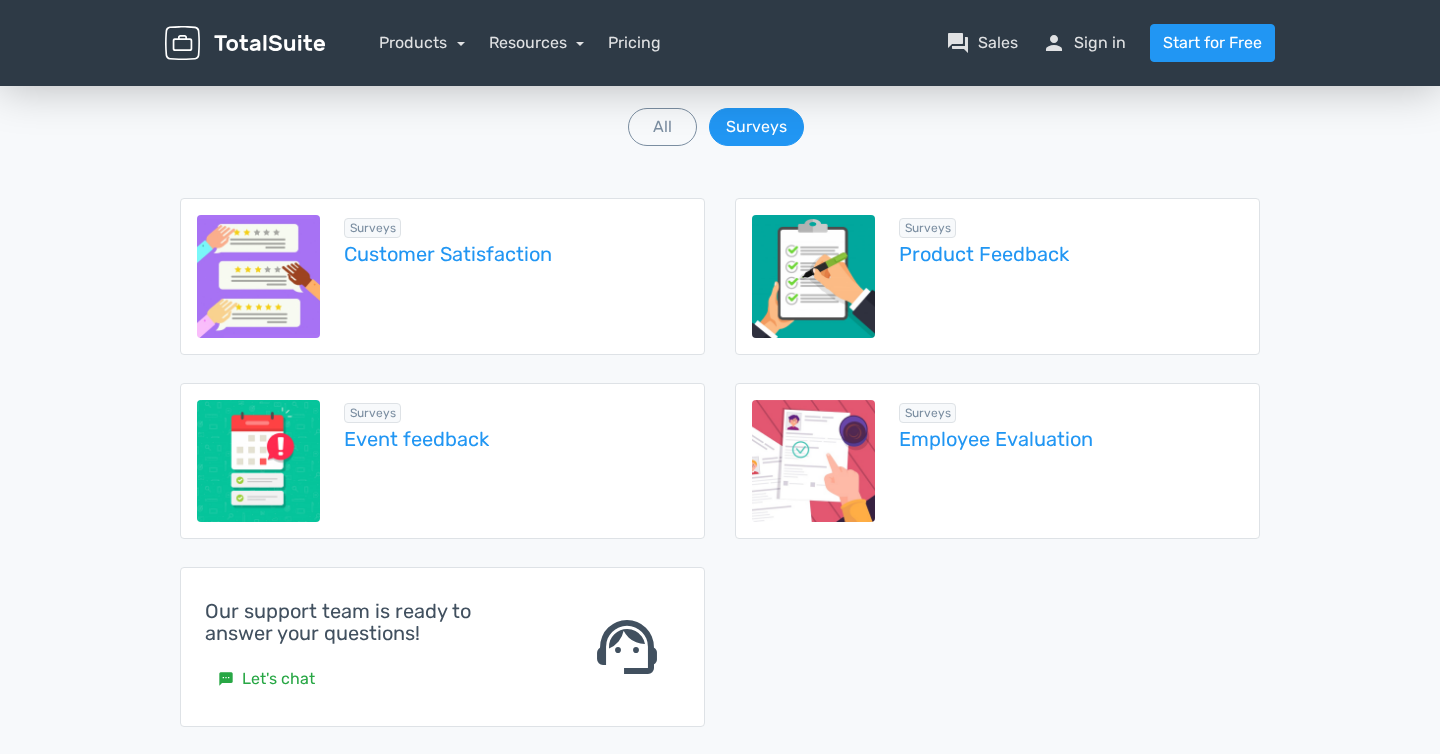 scroll, scrollTop: 283, scrollLeft: 0, axis: vertical 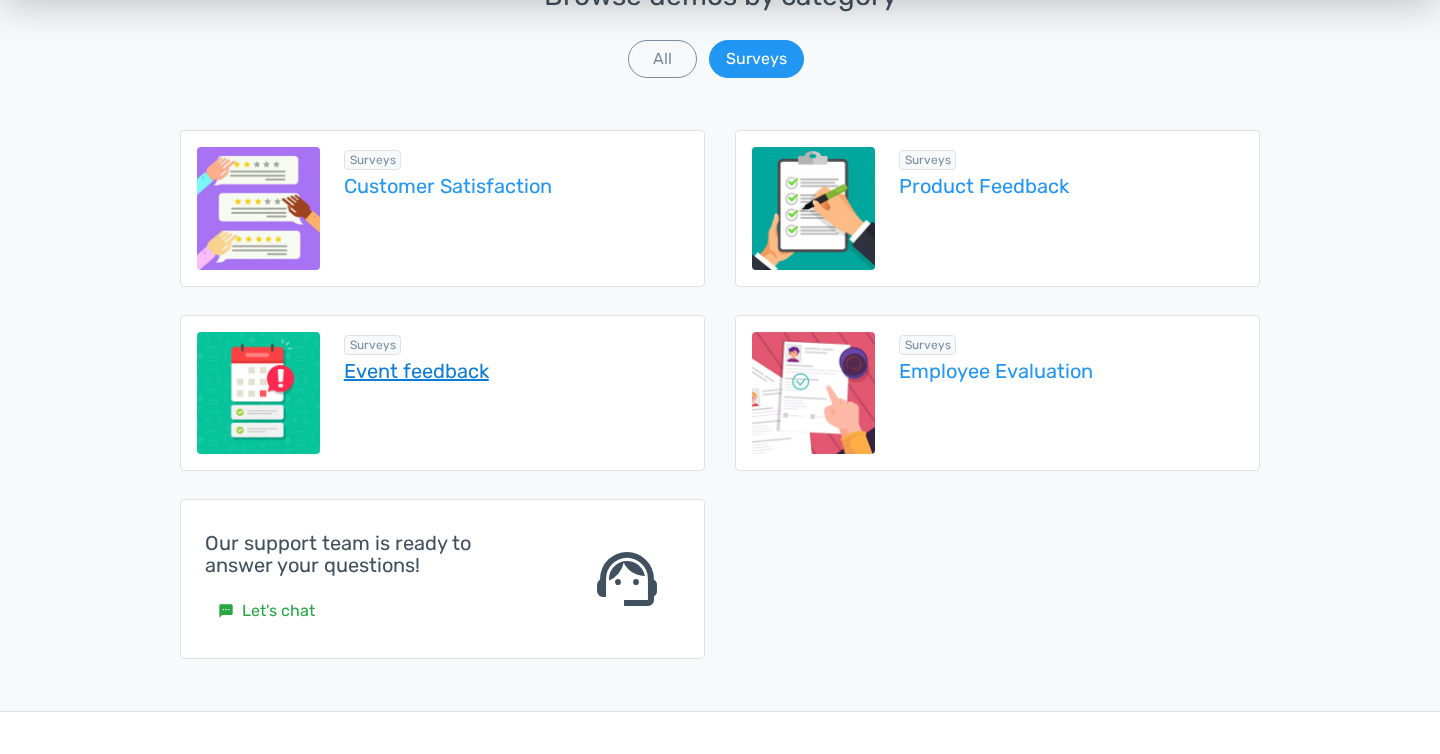 click on "Event feedback" at bounding box center (516, 371) 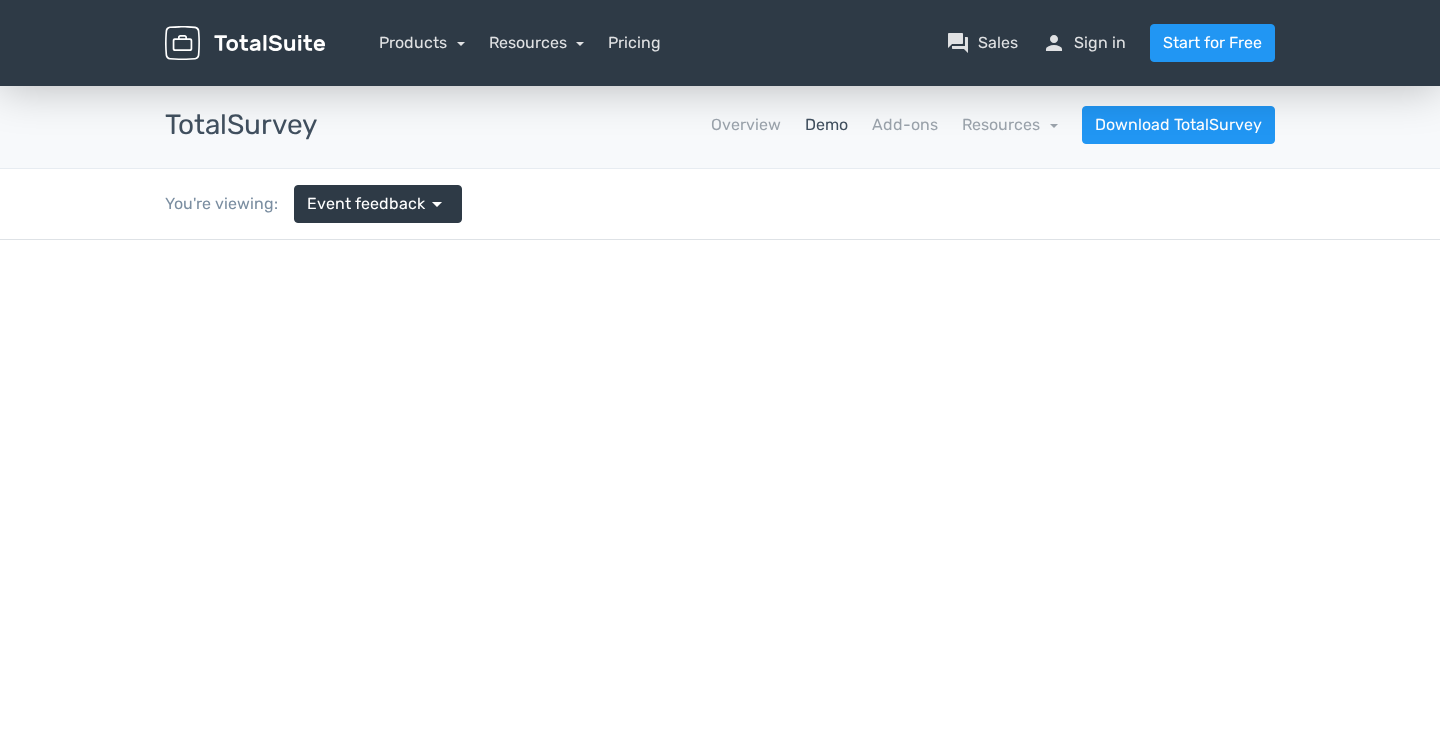 scroll, scrollTop: 0, scrollLeft: 0, axis: both 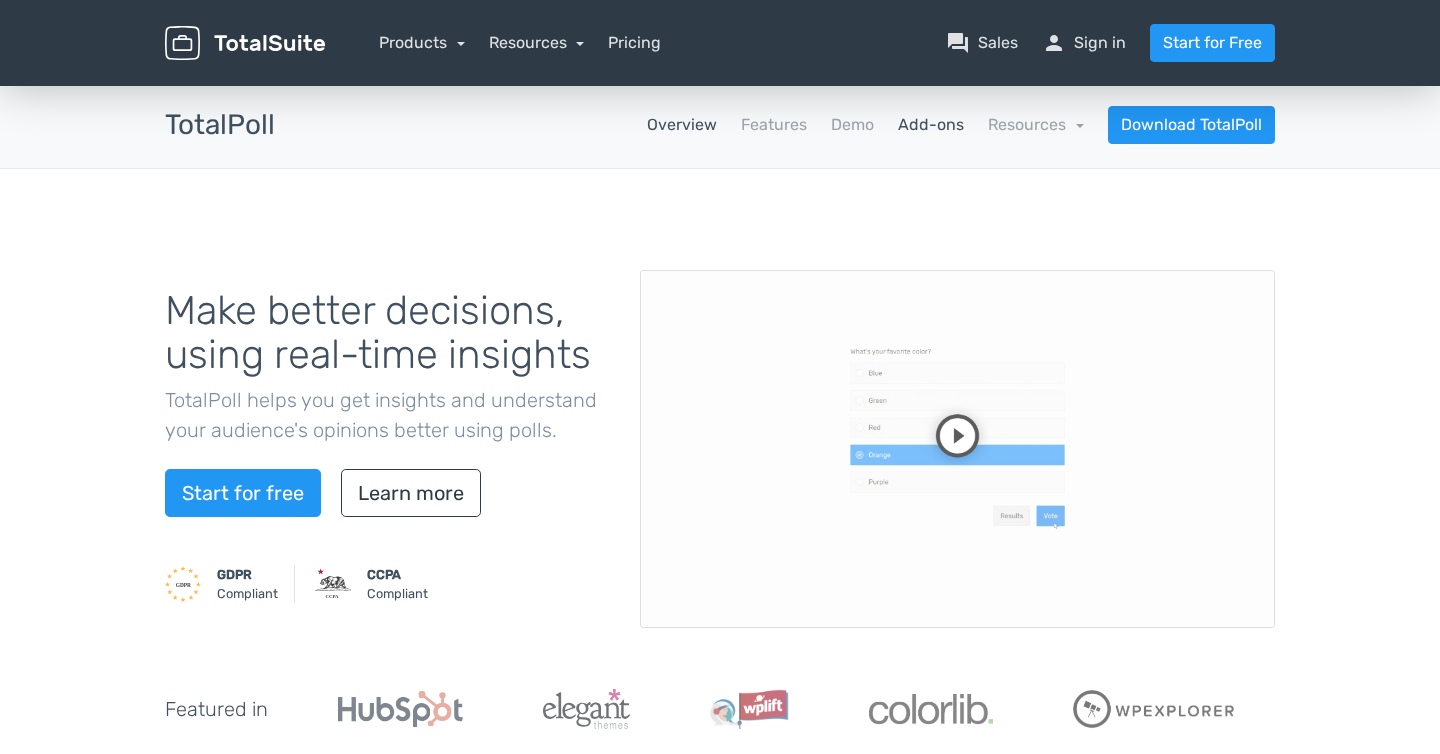 click on "Add-ons" at bounding box center [931, 125] 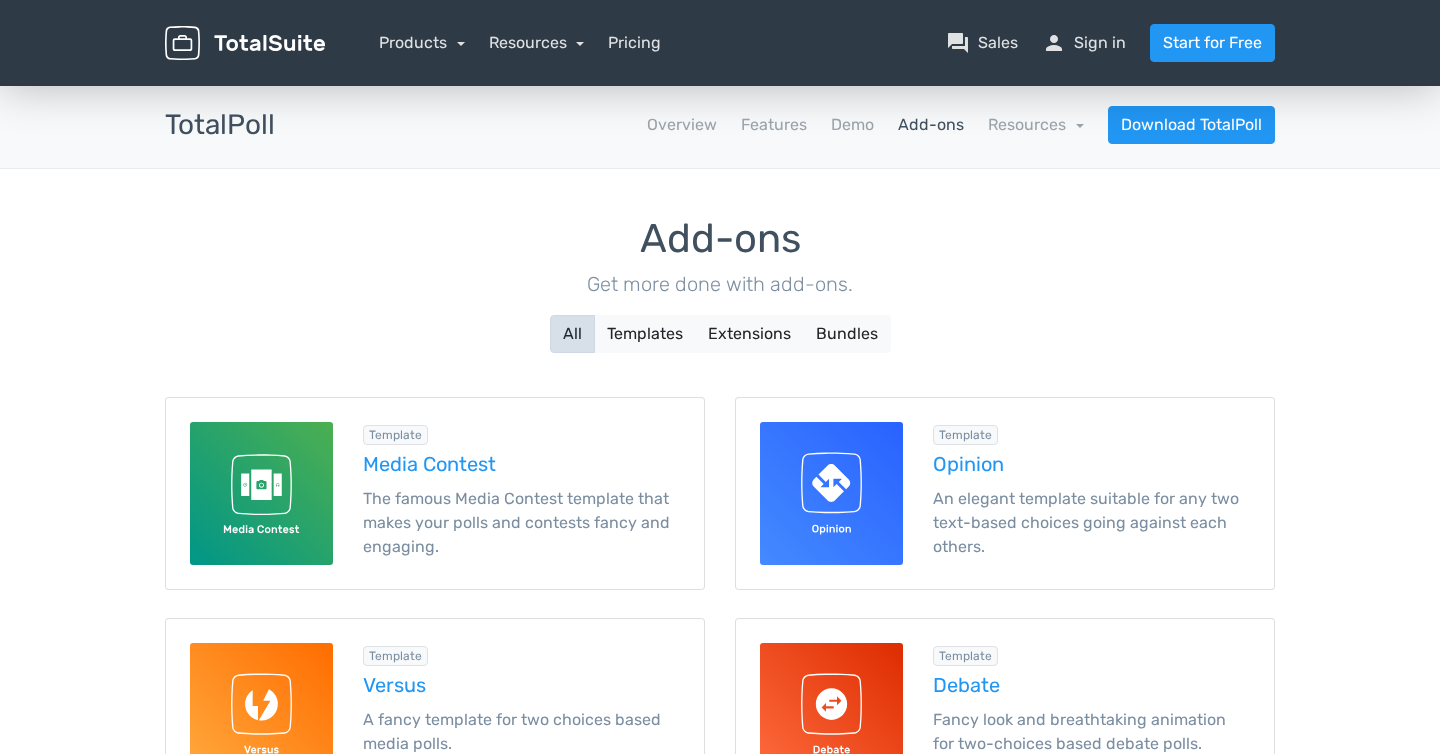 scroll, scrollTop: 0, scrollLeft: 0, axis: both 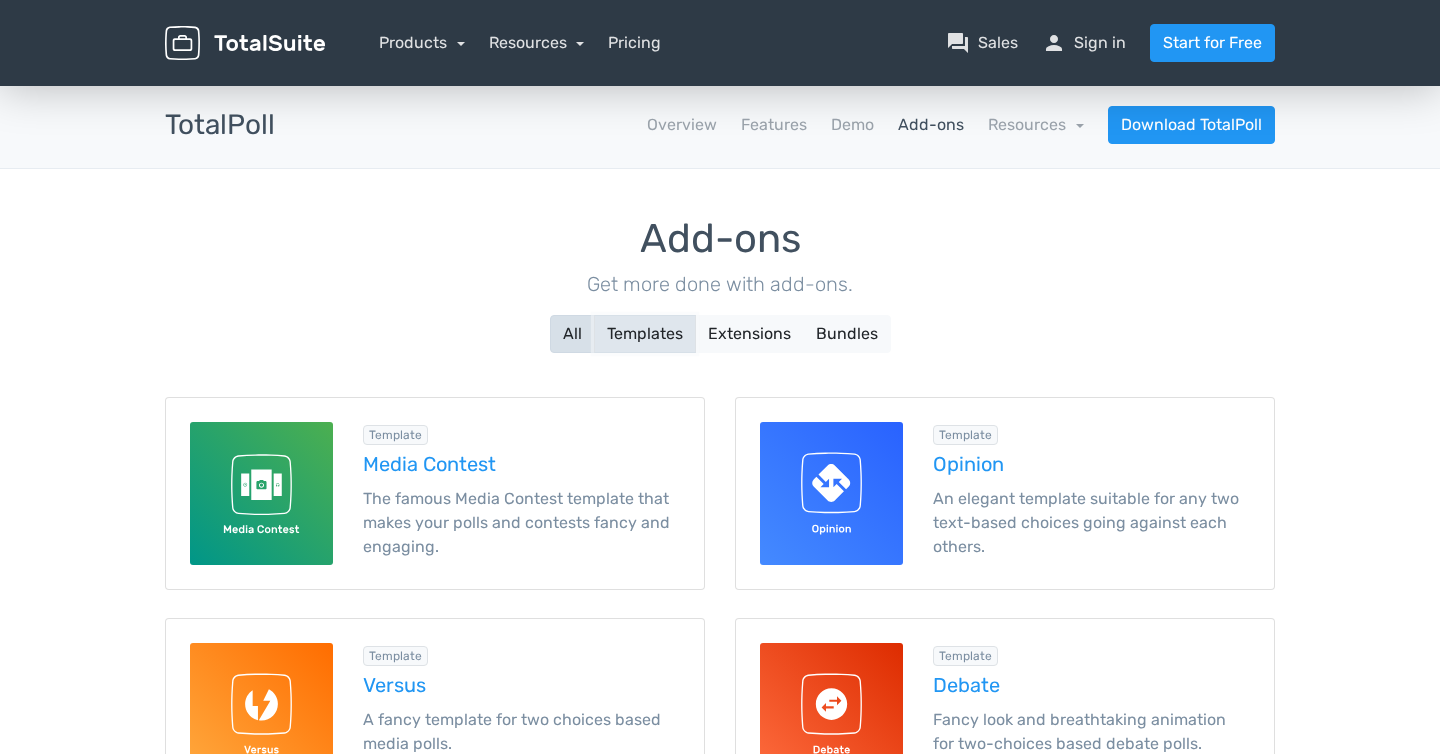 click on "Templates" at bounding box center (645, 334) 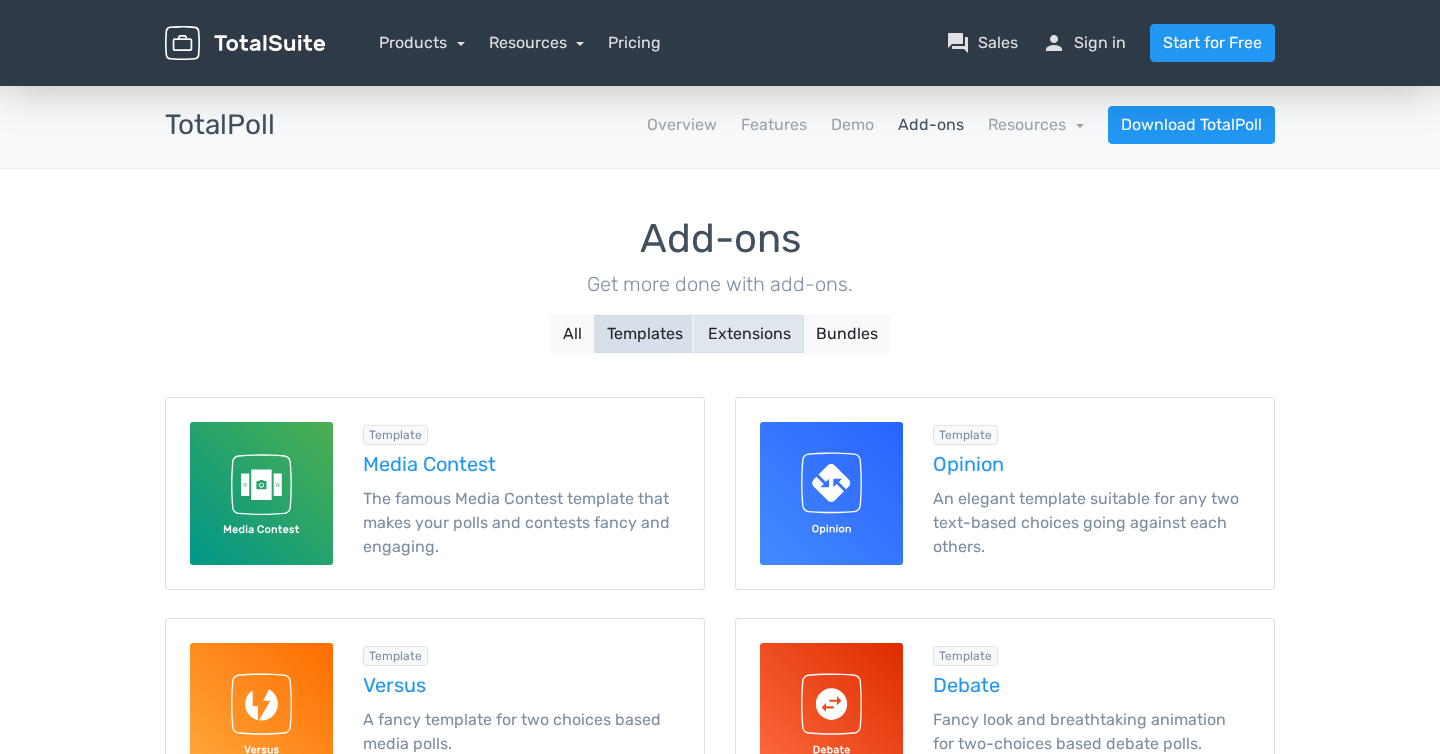 click on "Extensions" at bounding box center [749, 334] 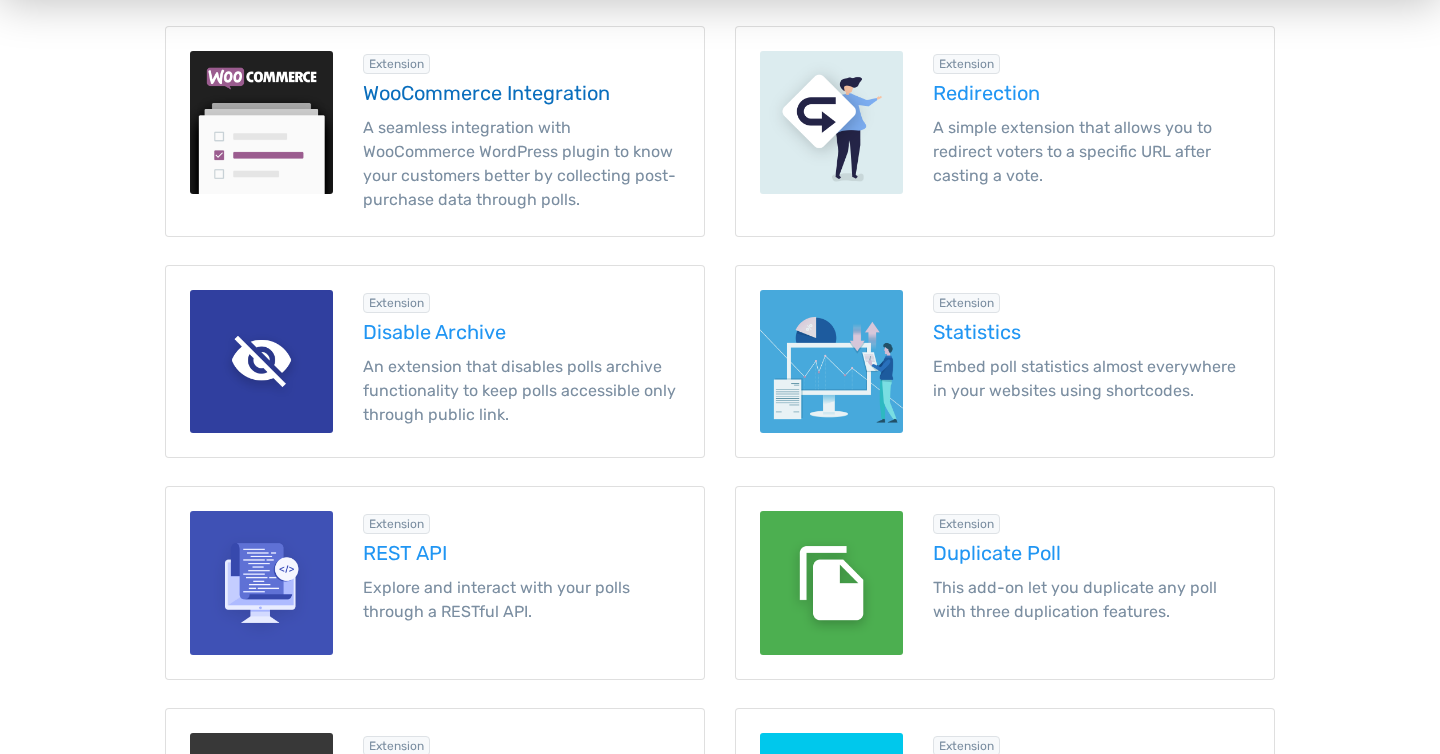 scroll, scrollTop: 0, scrollLeft: 0, axis: both 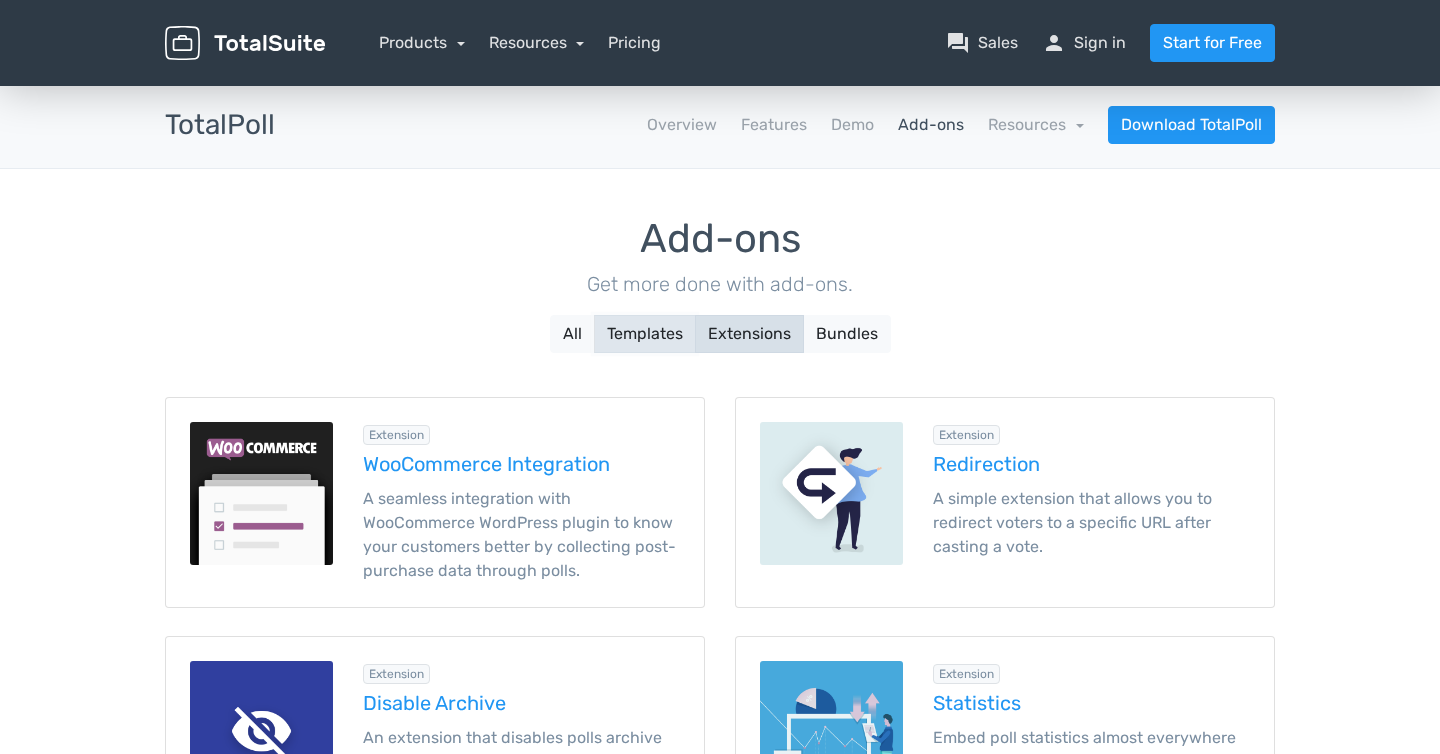 click on "Templates" at bounding box center (645, 334) 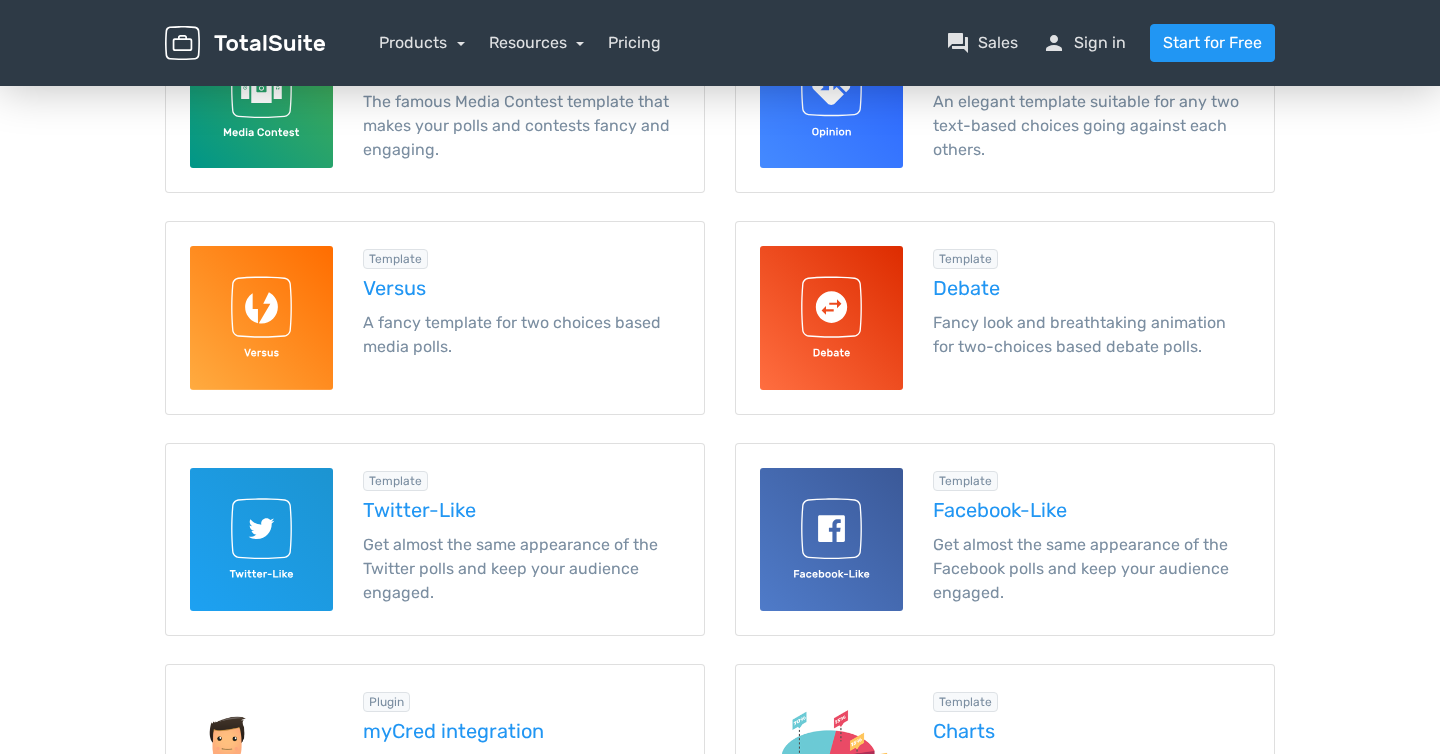 scroll, scrollTop: 213, scrollLeft: 0, axis: vertical 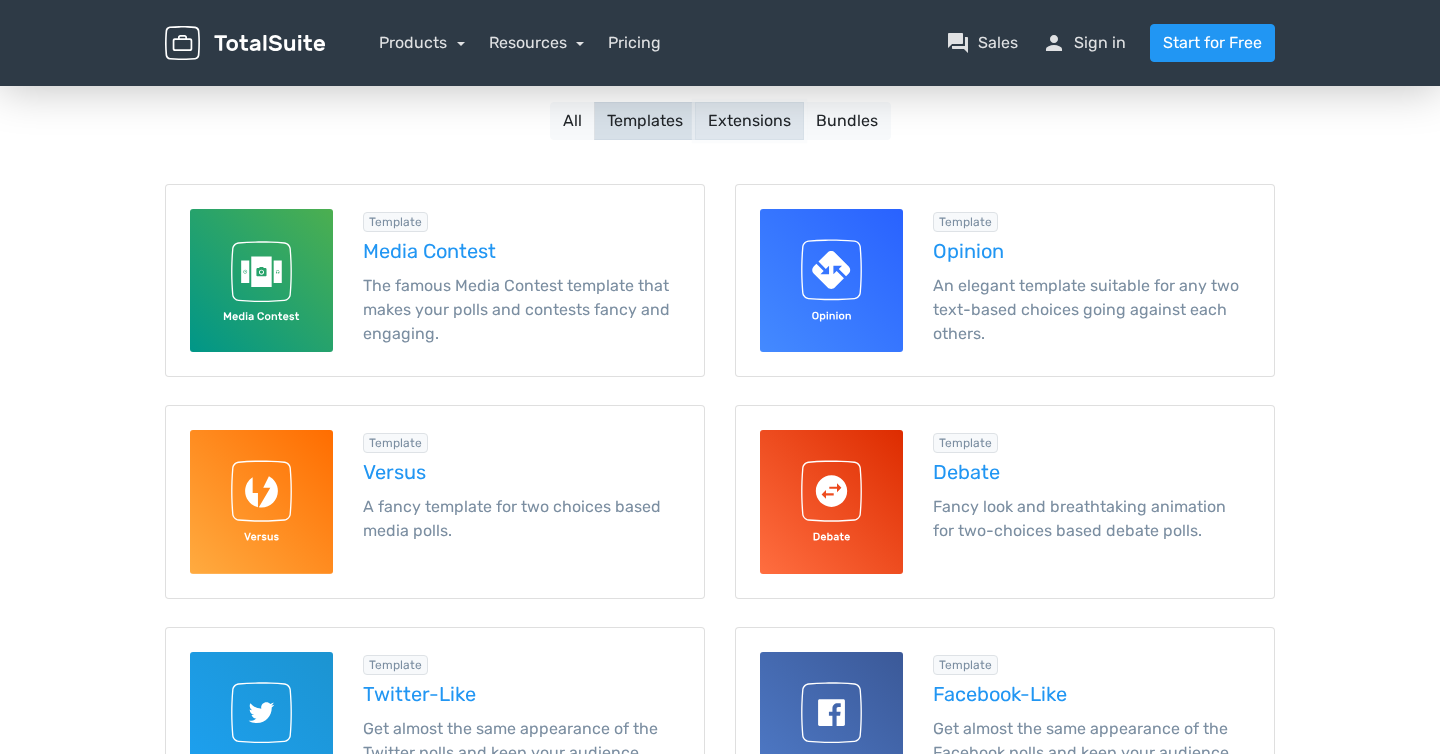 click on "Extensions" at bounding box center [749, 121] 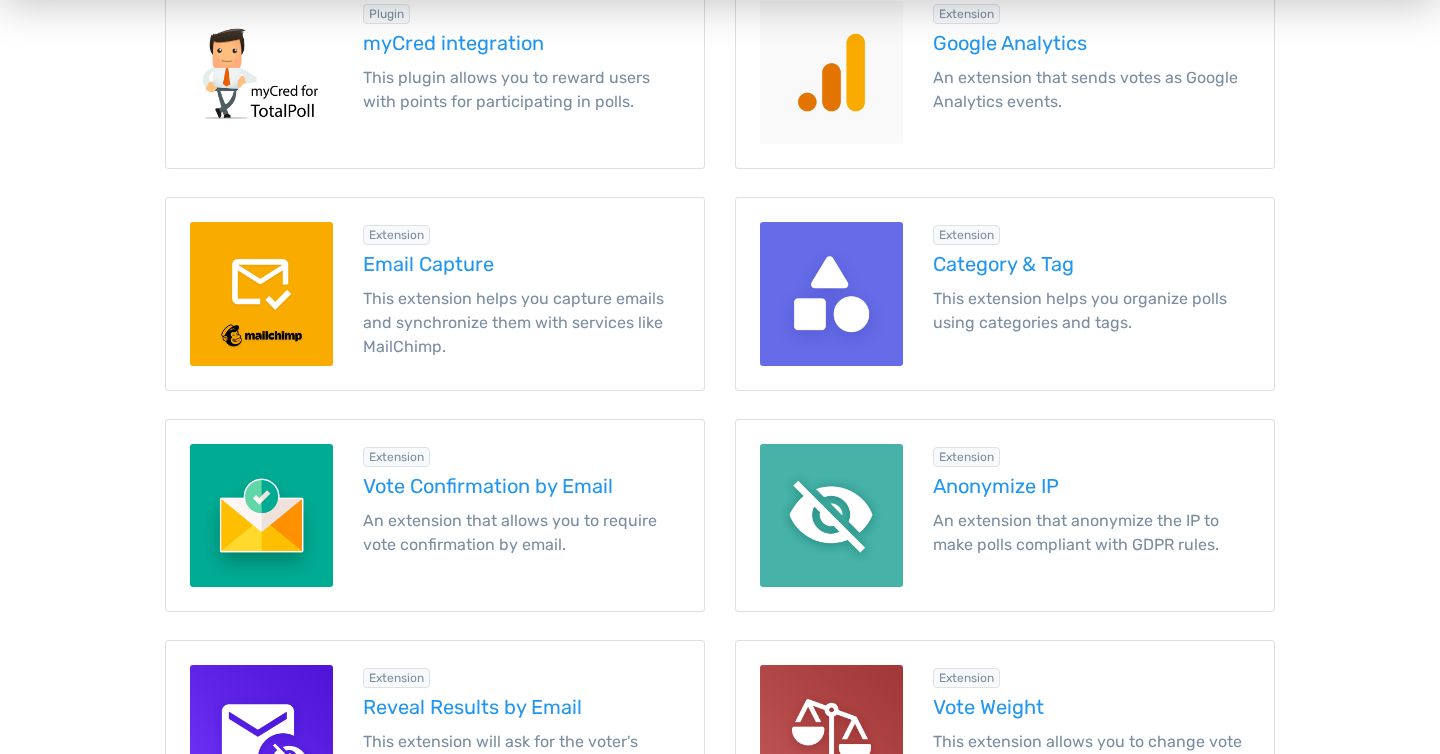 scroll, scrollTop: 1577, scrollLeft: 0, axis: vertical 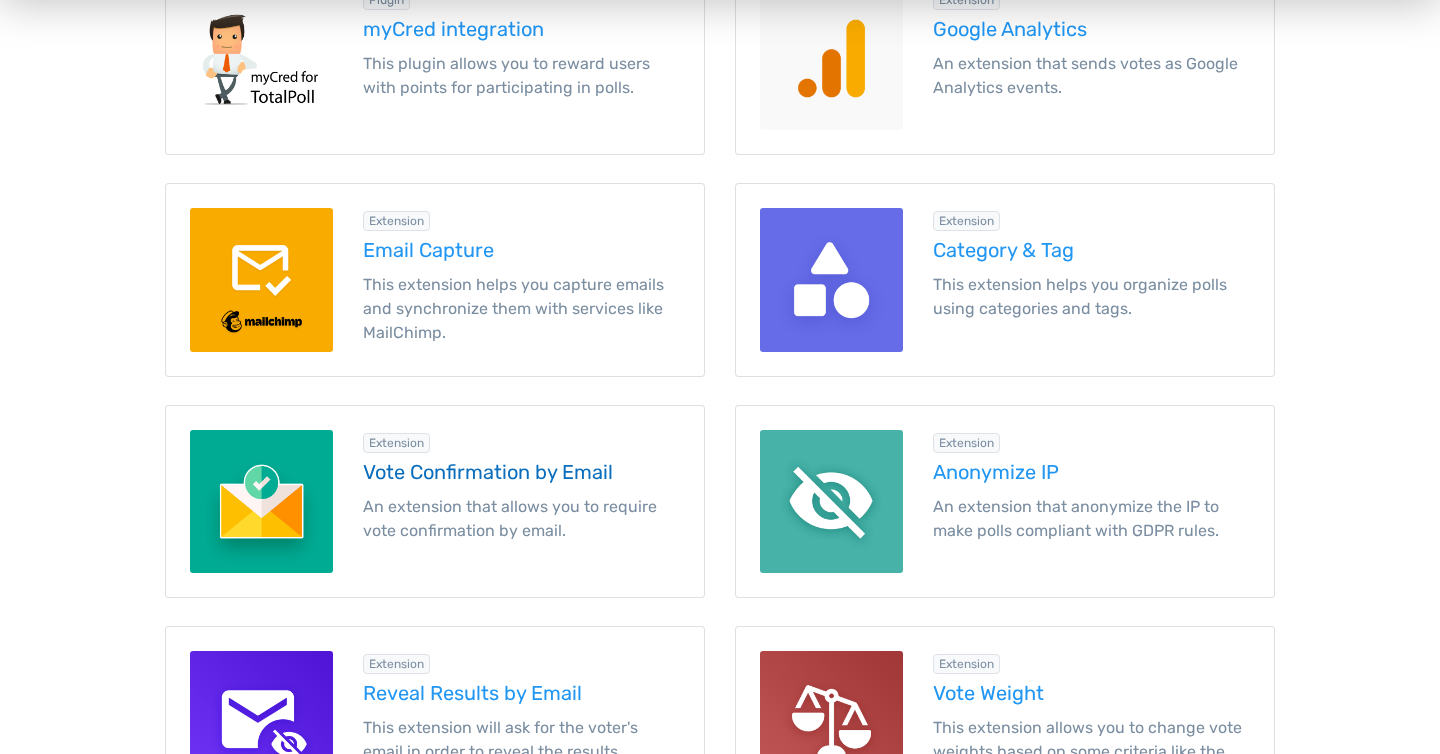 click on "Extension
Vote Confirmation by Email
An extension that allows you to require vote confirmation by email." at bounding box center [521, 501] 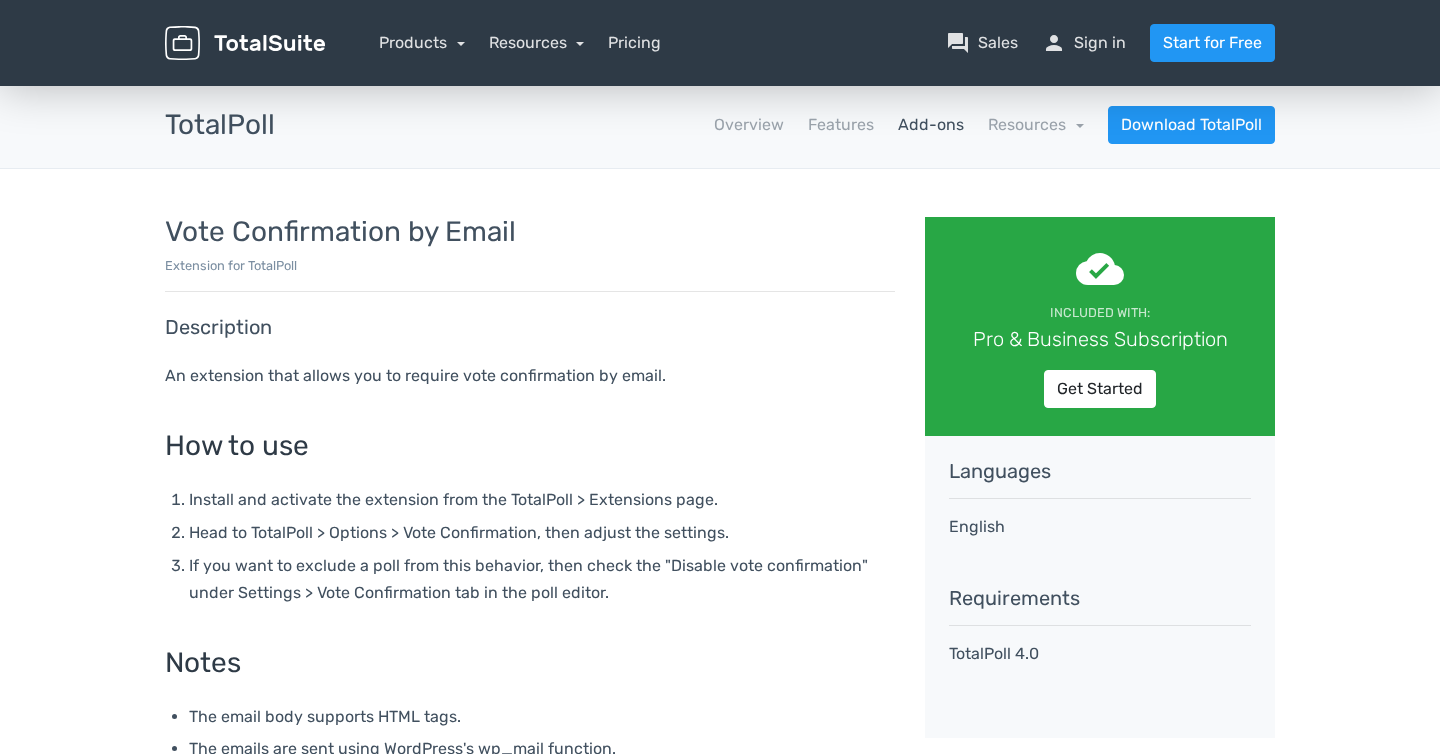 scroll, scrollTop: 0, scrollLeft: 0, axis: both 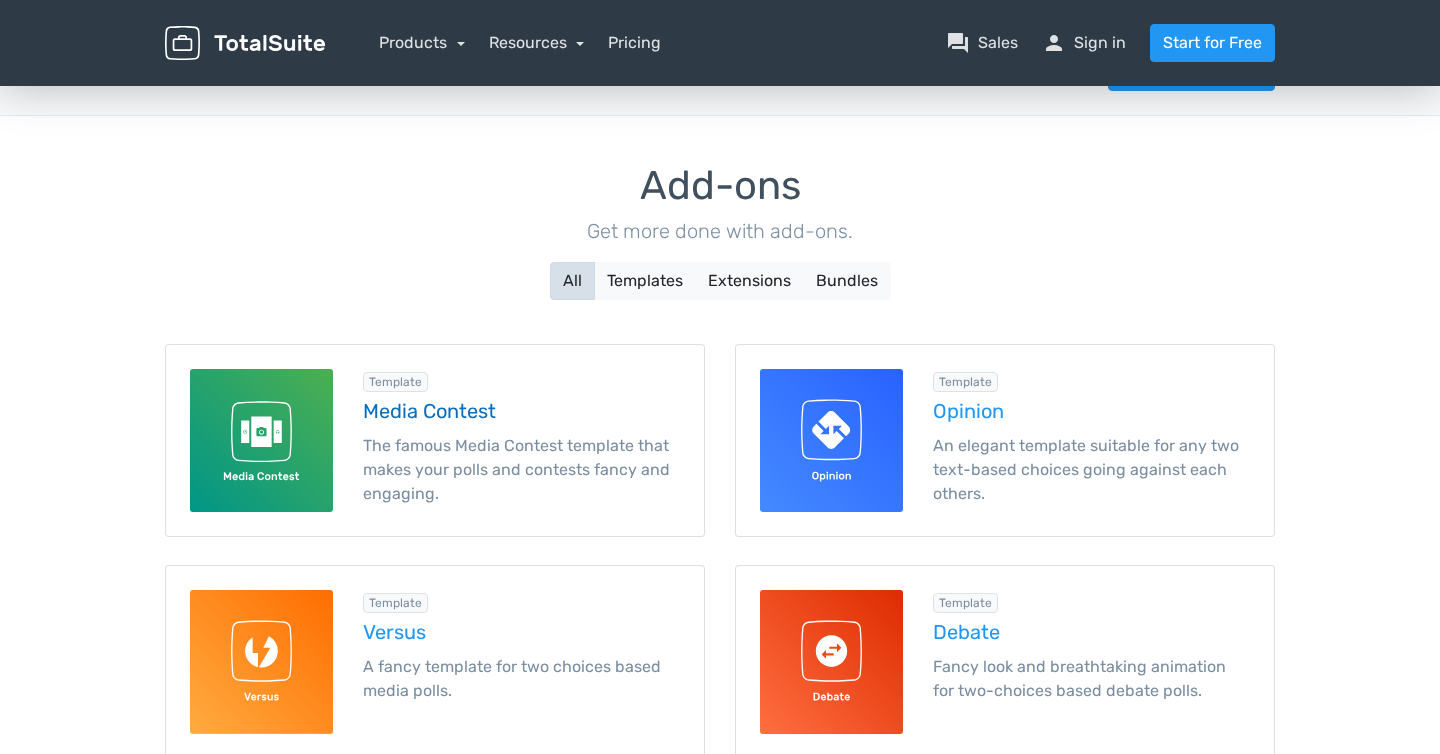 click on "Media Contest" at bounding box center (521, 411) 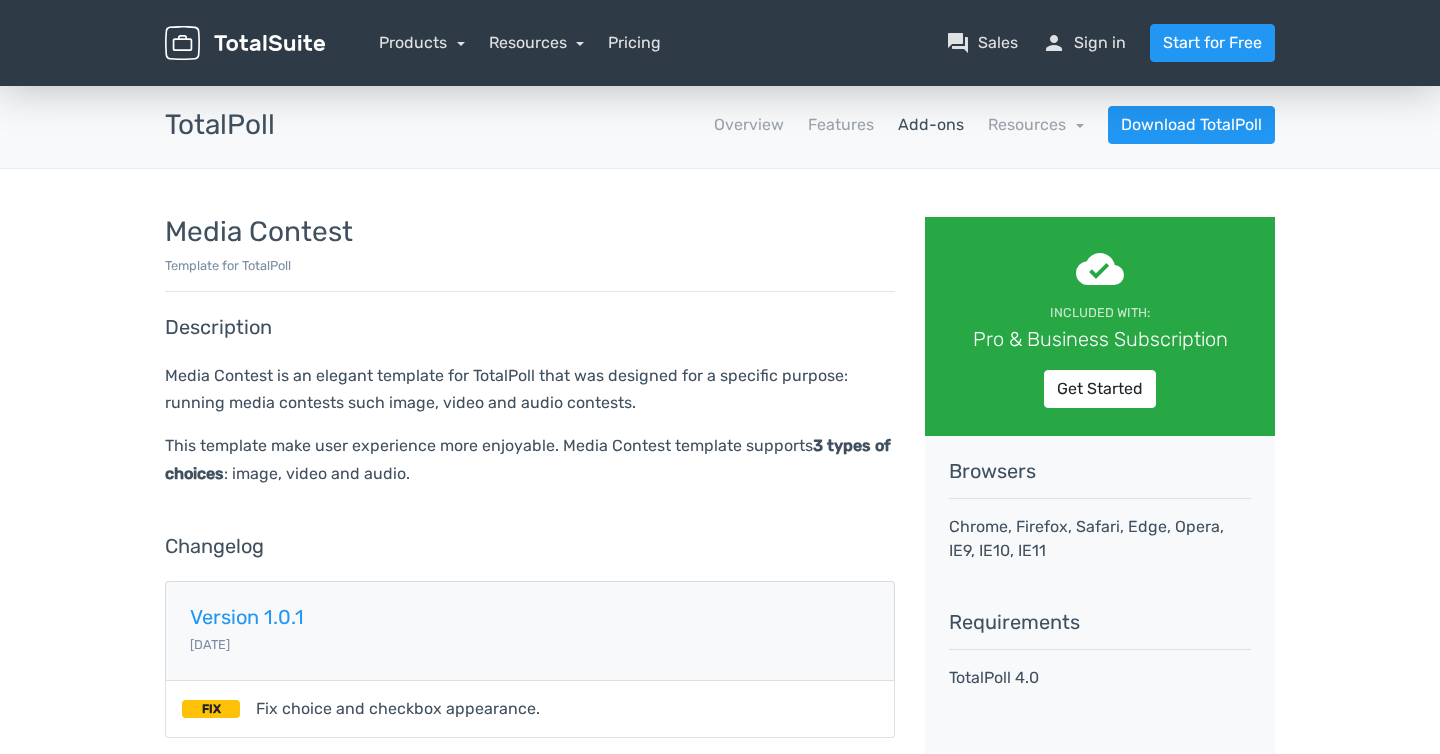 scroll, scrollTop: 0, scrollLeft: 0, axis: both 